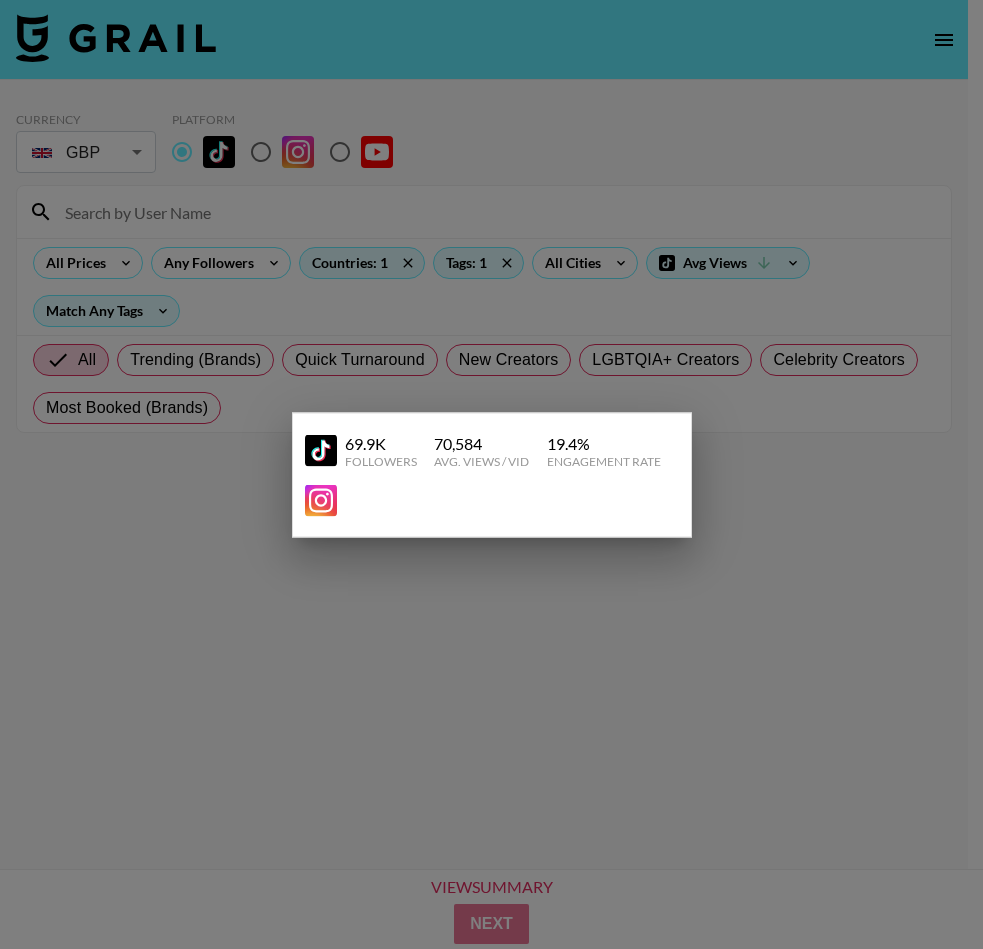 click at bounding box center (491, 474) 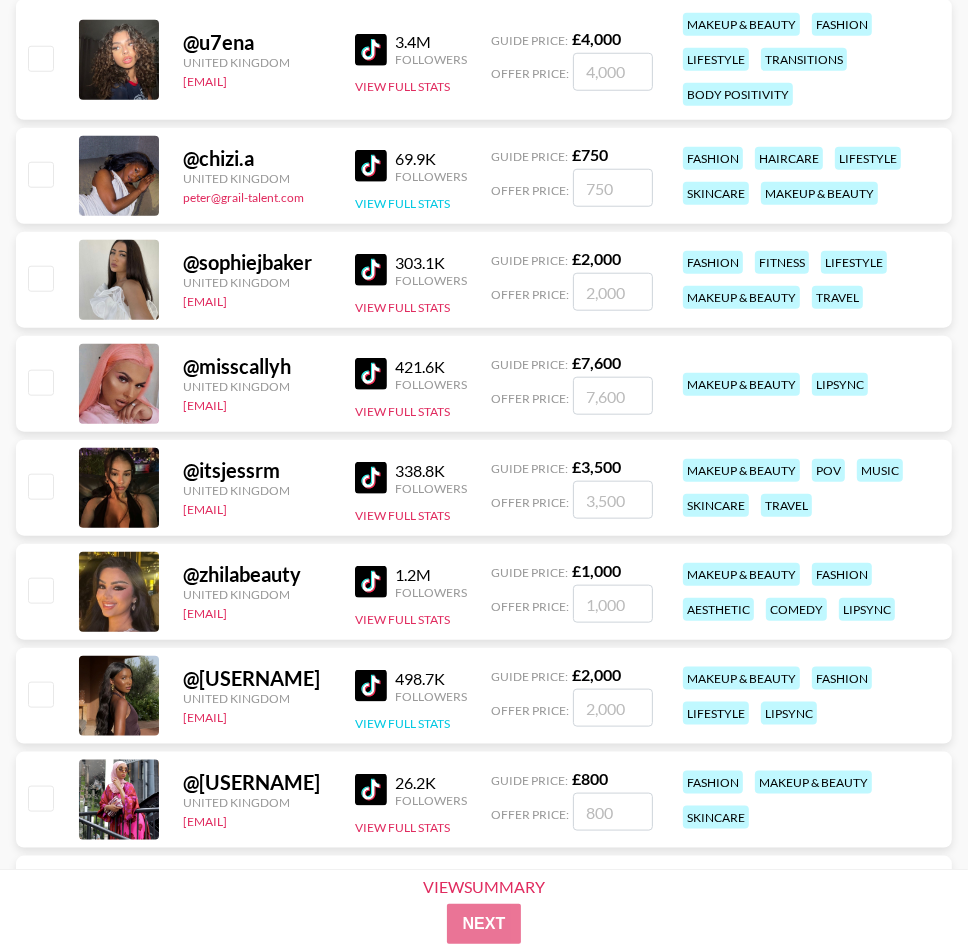 scroll, scrollTop: 5900, scrollLeft: 0, axis: vertical 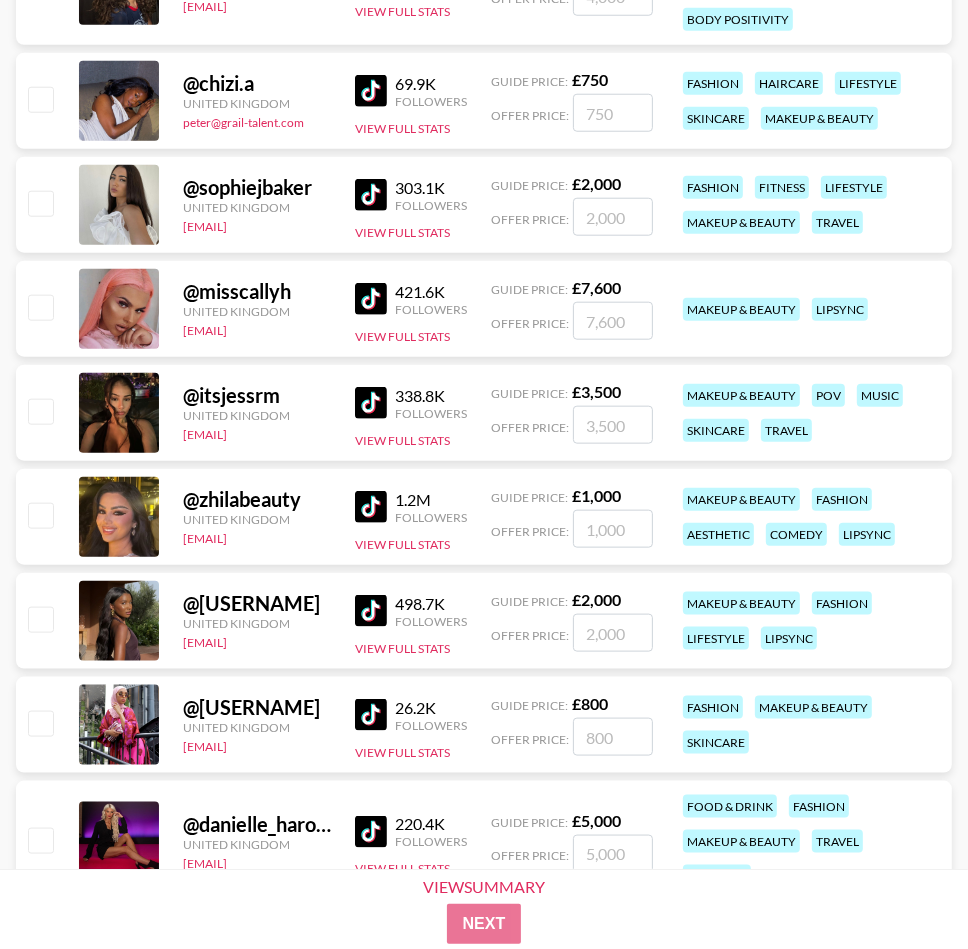 click at bounding box center [371, 715] 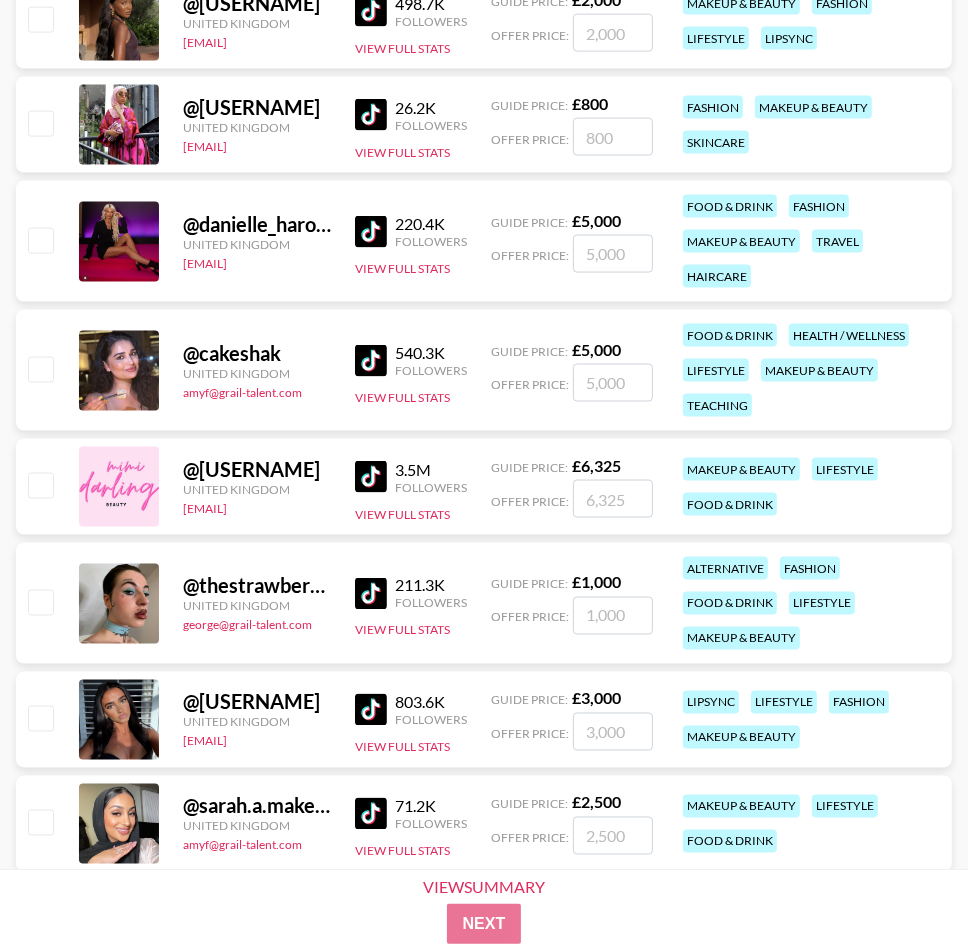 scroll, scrollTop: 6600, scrollLeft: 0, axis: vertical 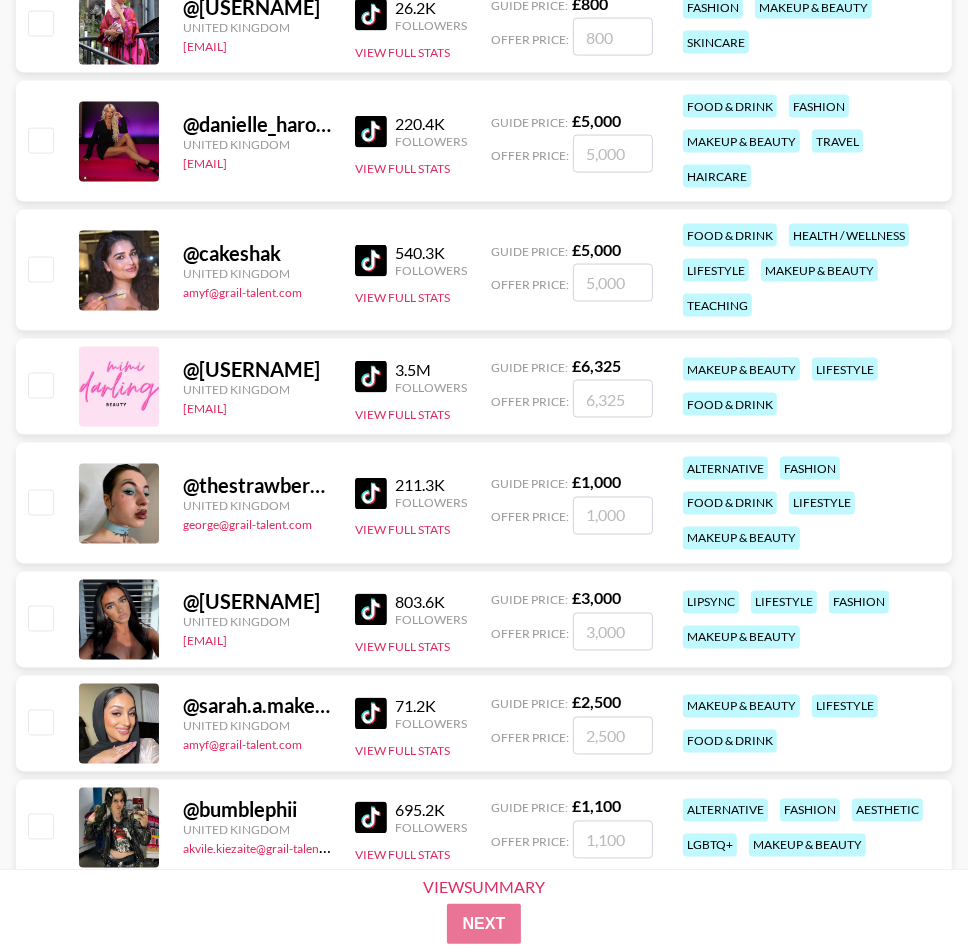 click at bounding box center (371, 494) 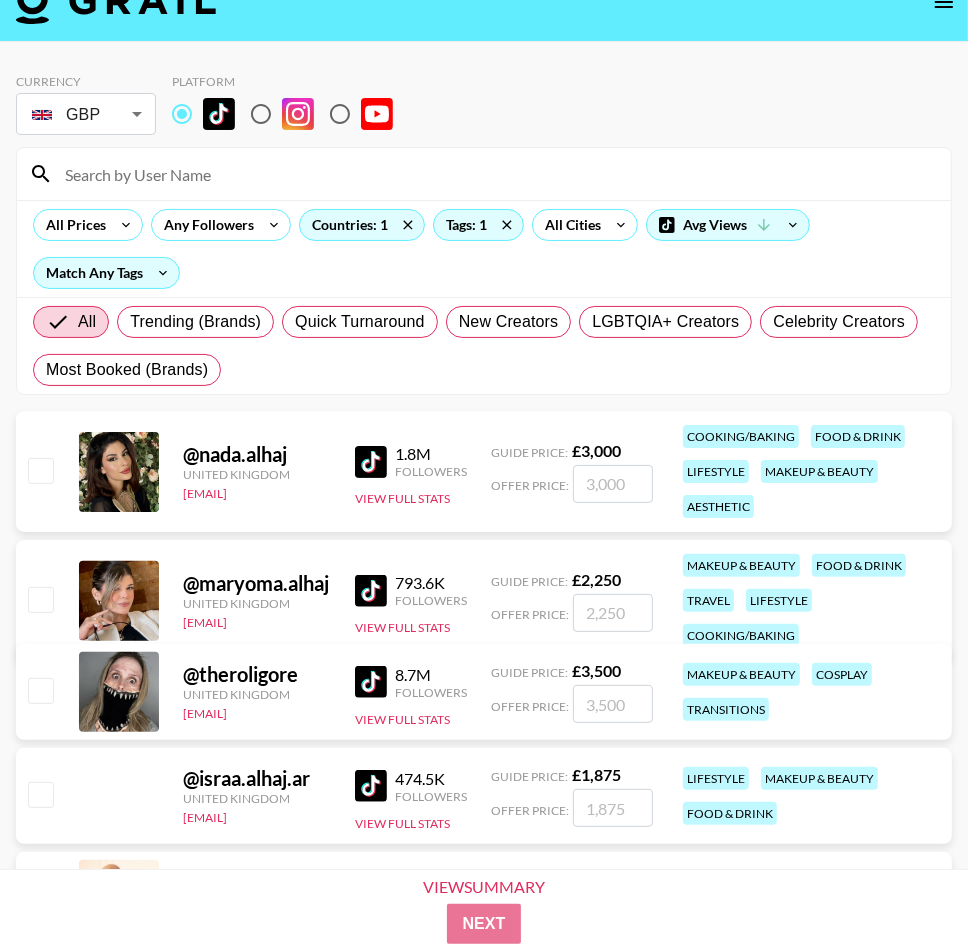 scroll, scrollTop: 0, scrollLeft: 0, axis: both 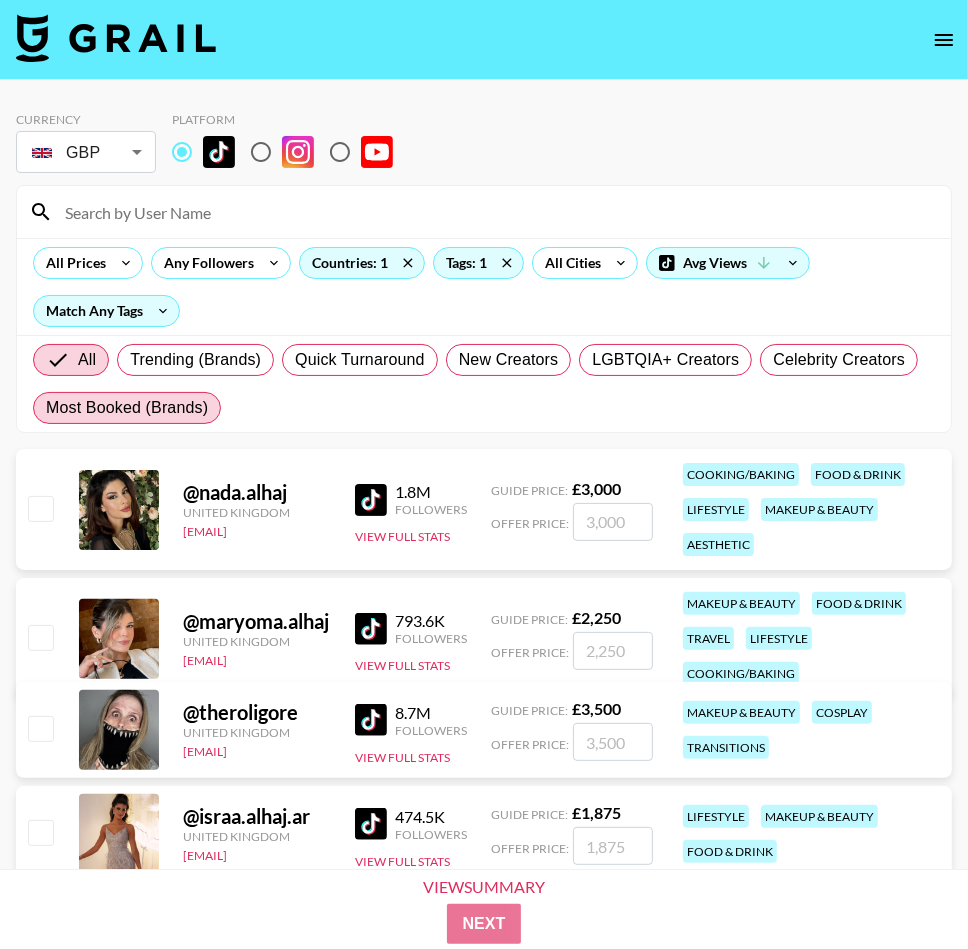 click on "Most Booked (Brands)" at bounding box center (127, 408) 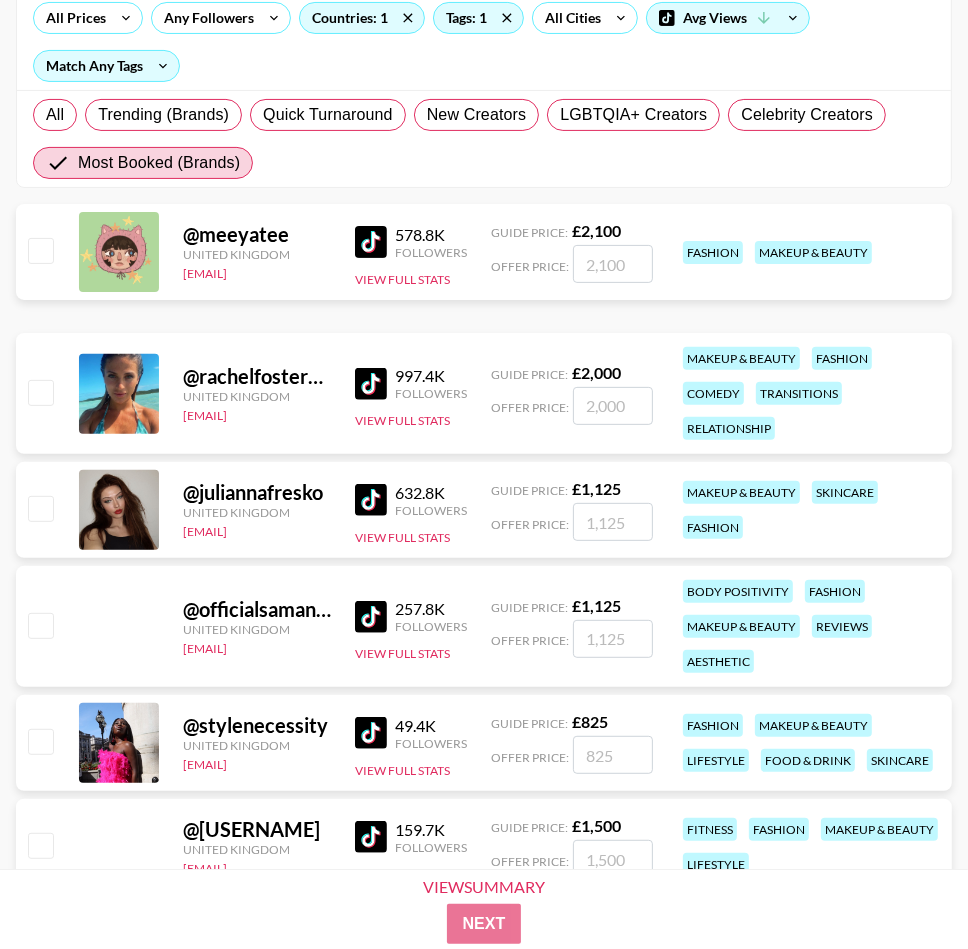 scroll, scrollTop: 324, scrollLeft: 0, axis: vertical 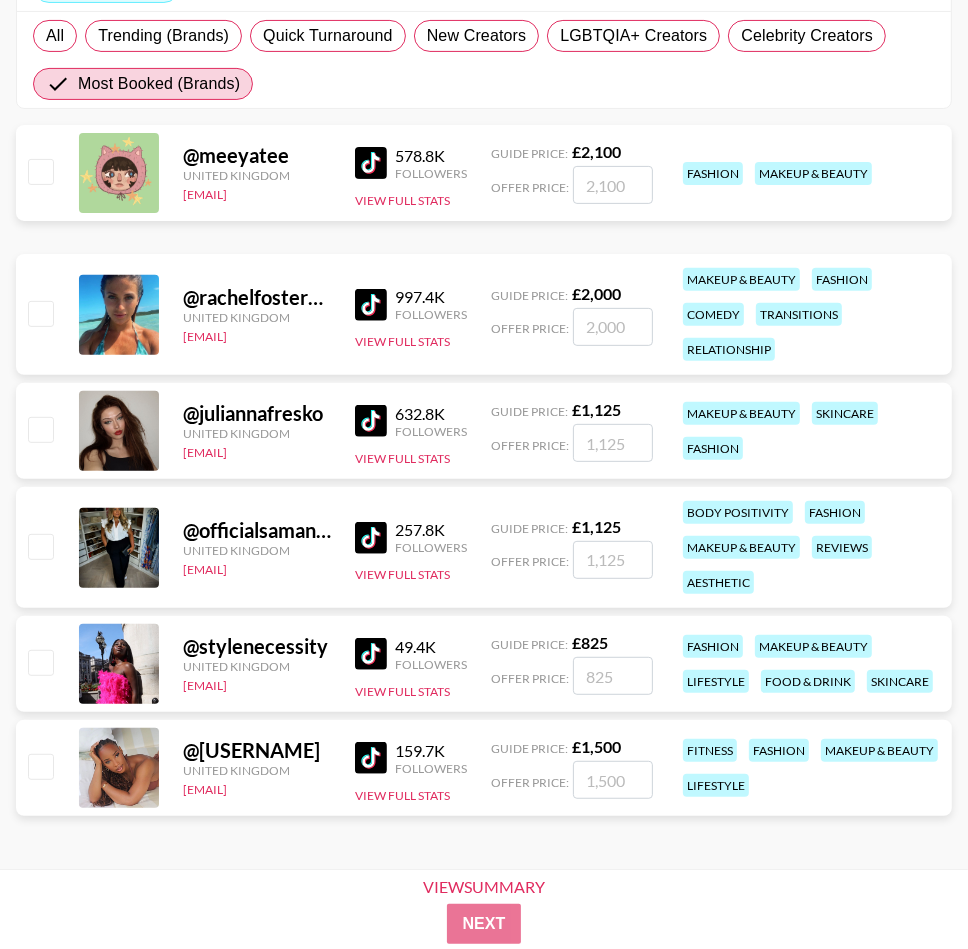 click at bounding box center (371, 654) 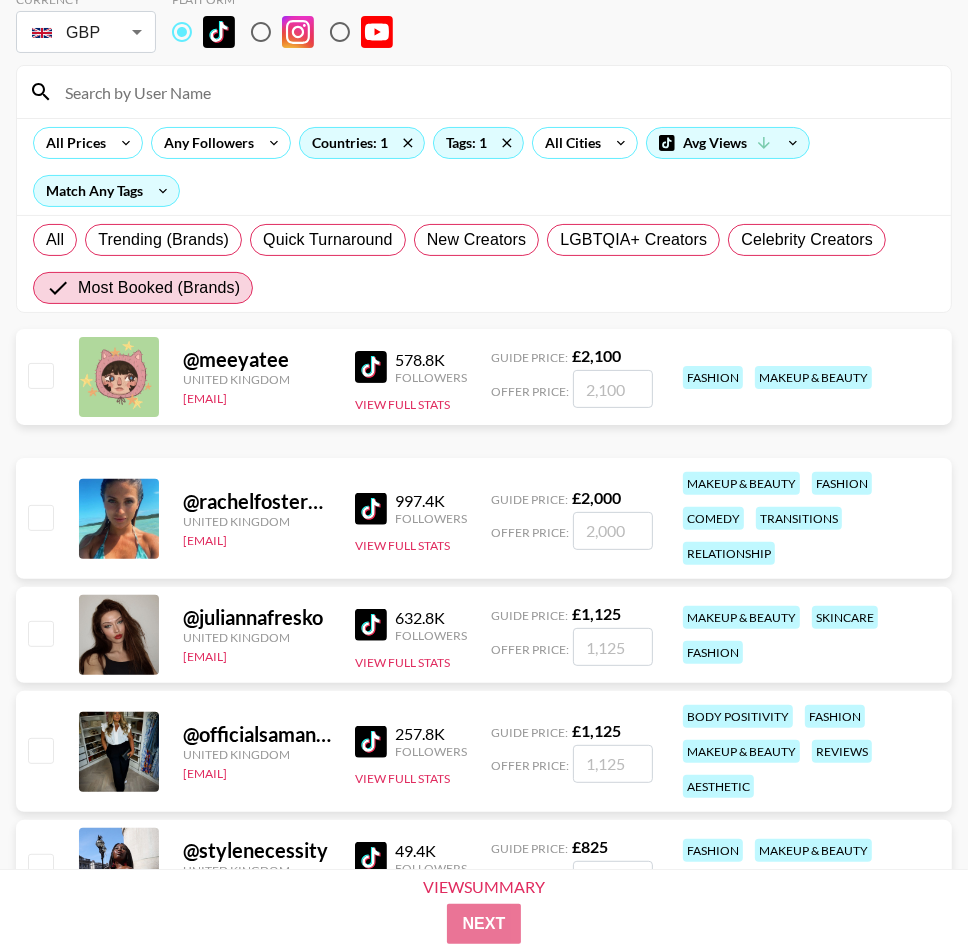 scroll, scrollTop: 24, scrollLeft: 0, axis: vertical 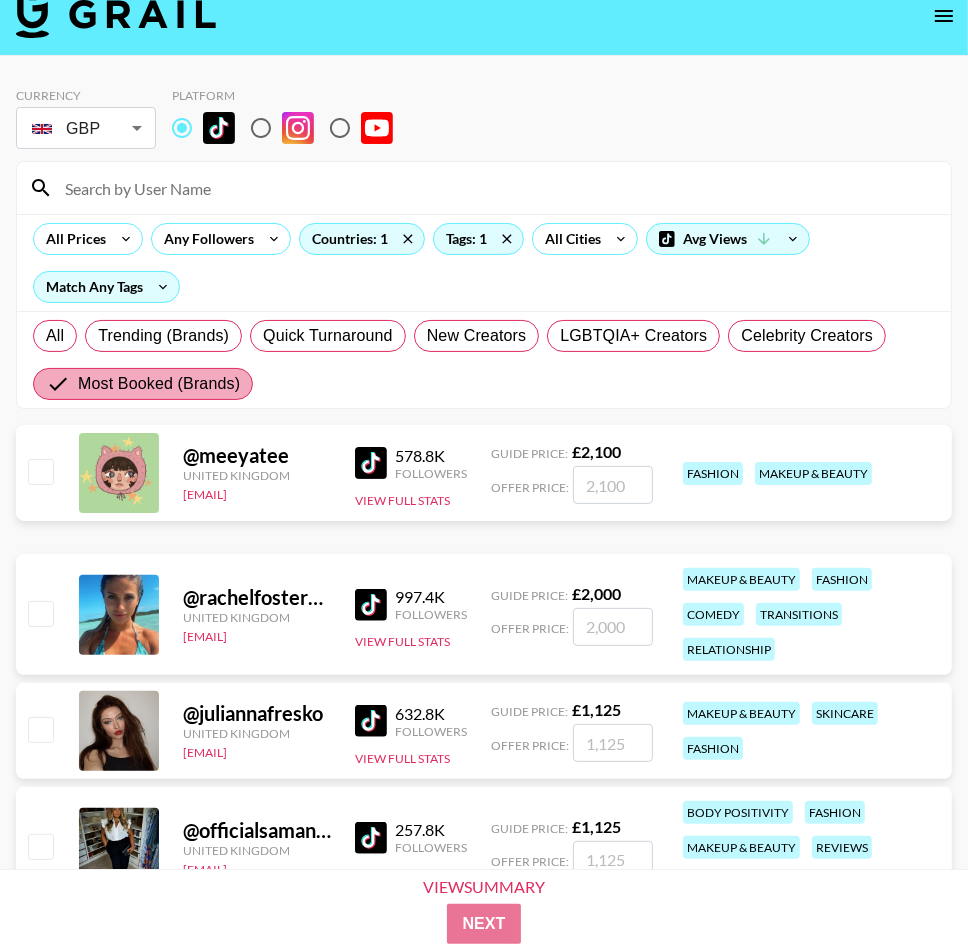 click on "Most Booked (Brands)" at bounding box center [159, 384] 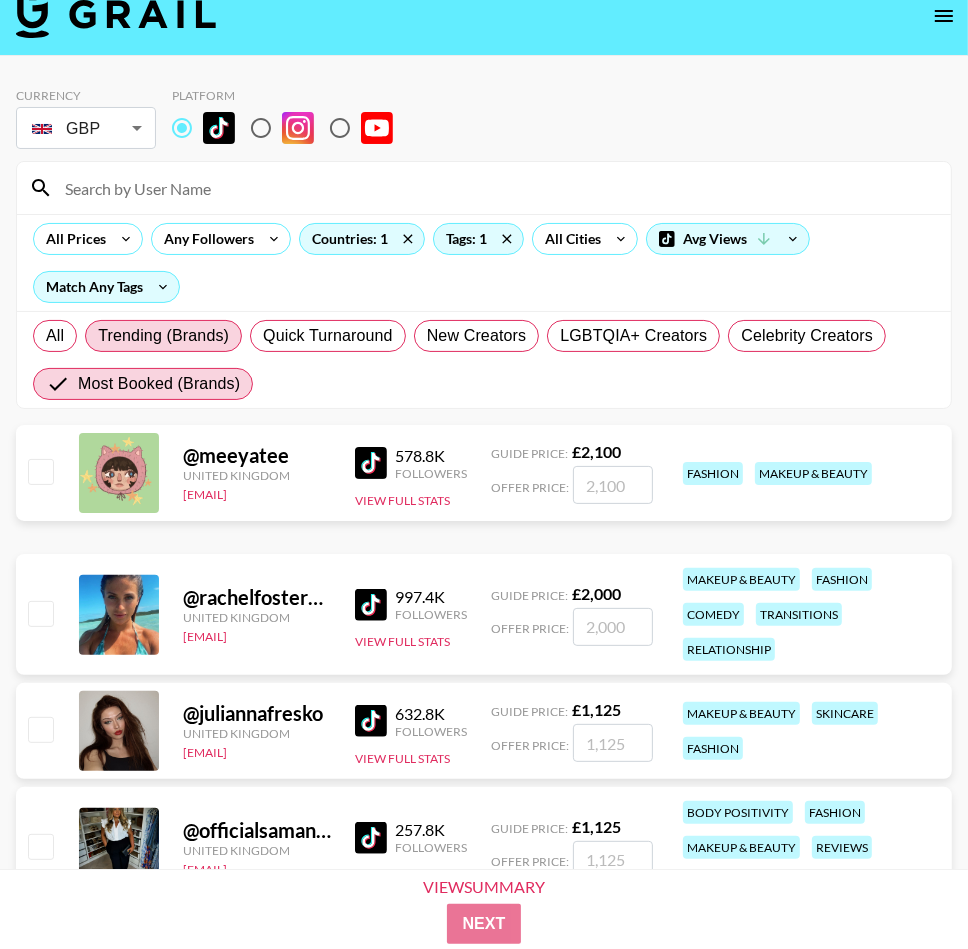 click on "Trending (Brands)" at bounding box center [163, 336] 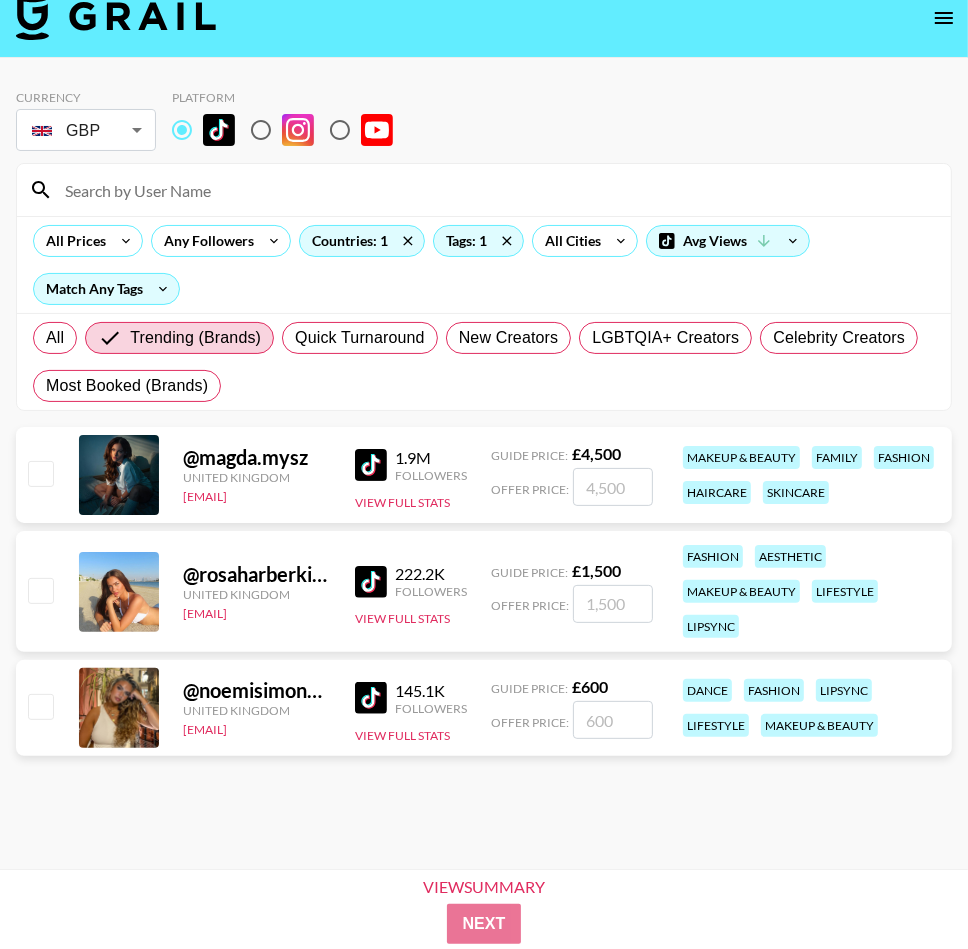 scroll, scrollTop: 0, scrollLeft: 0, axis: both 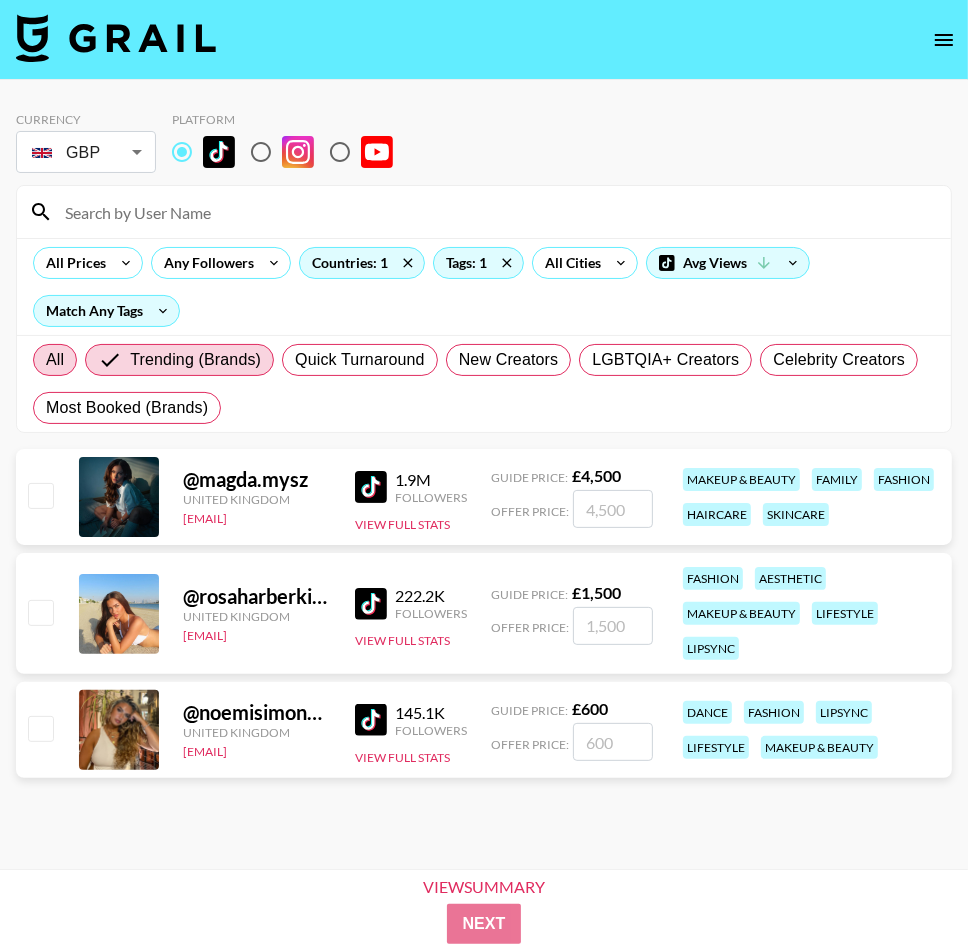 click on "All" at bounding box center (55, 360) 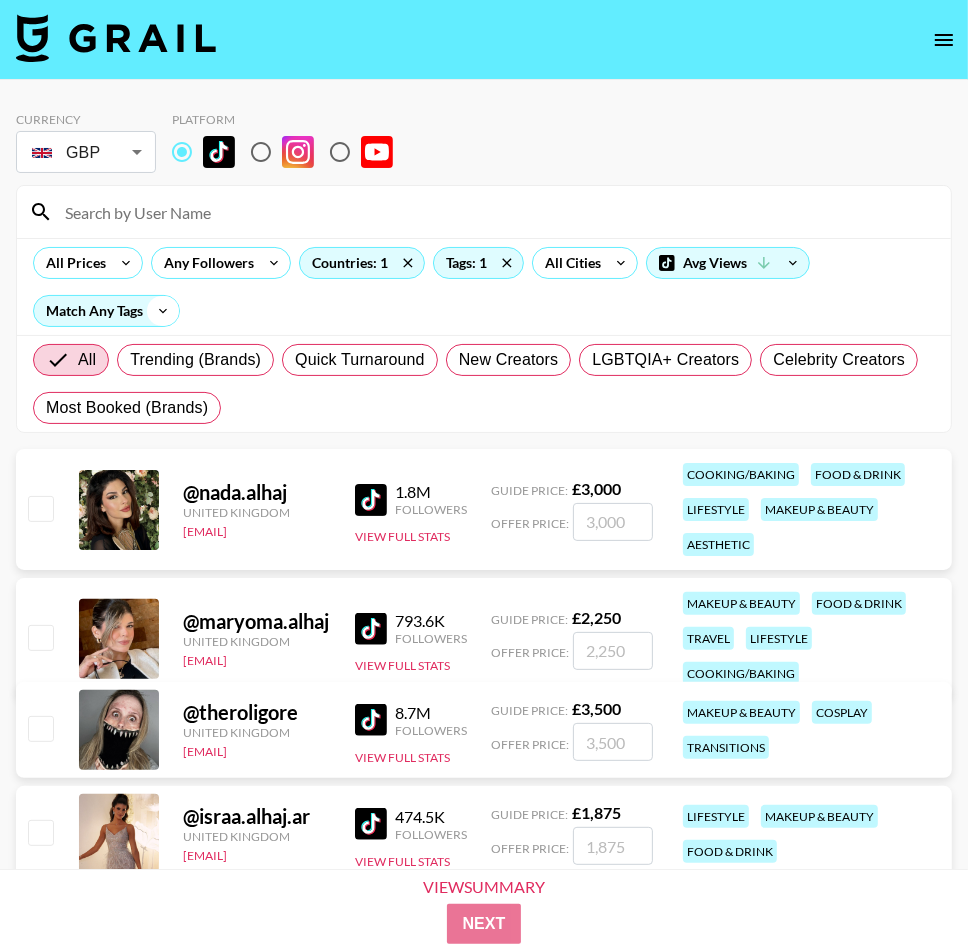 click 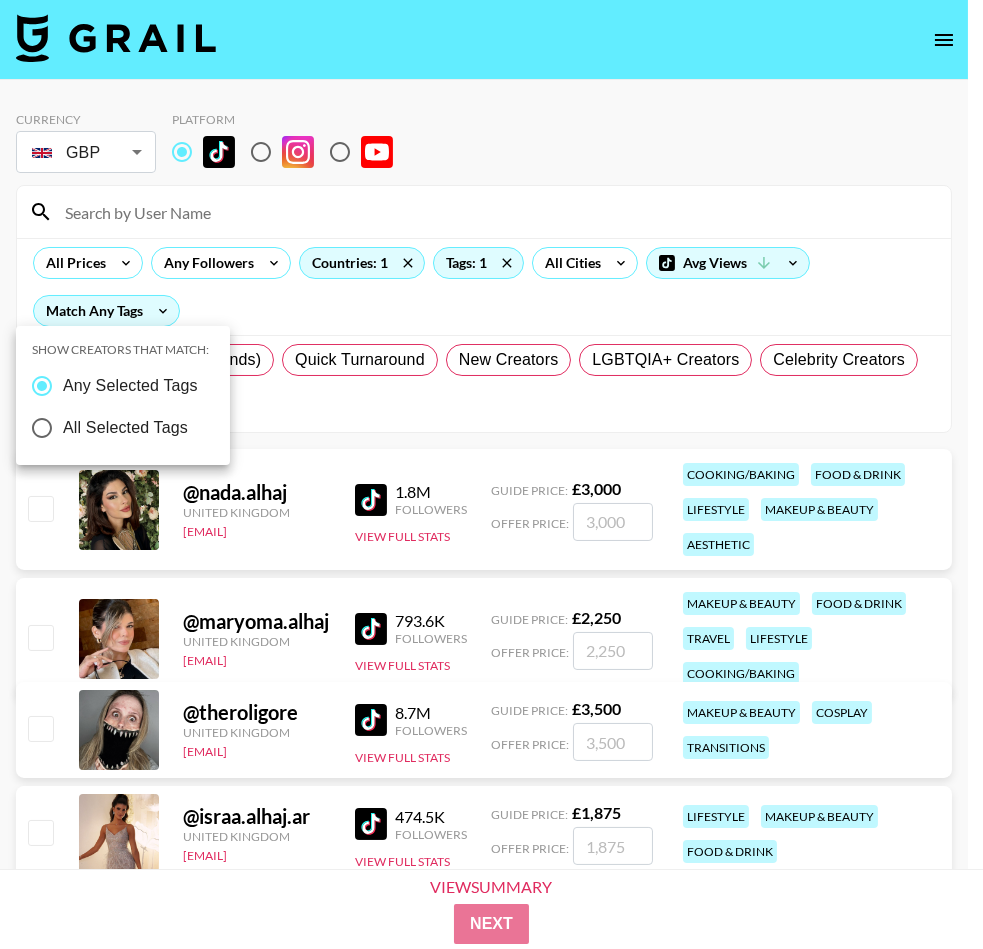 click at bounding box center [491, 474] 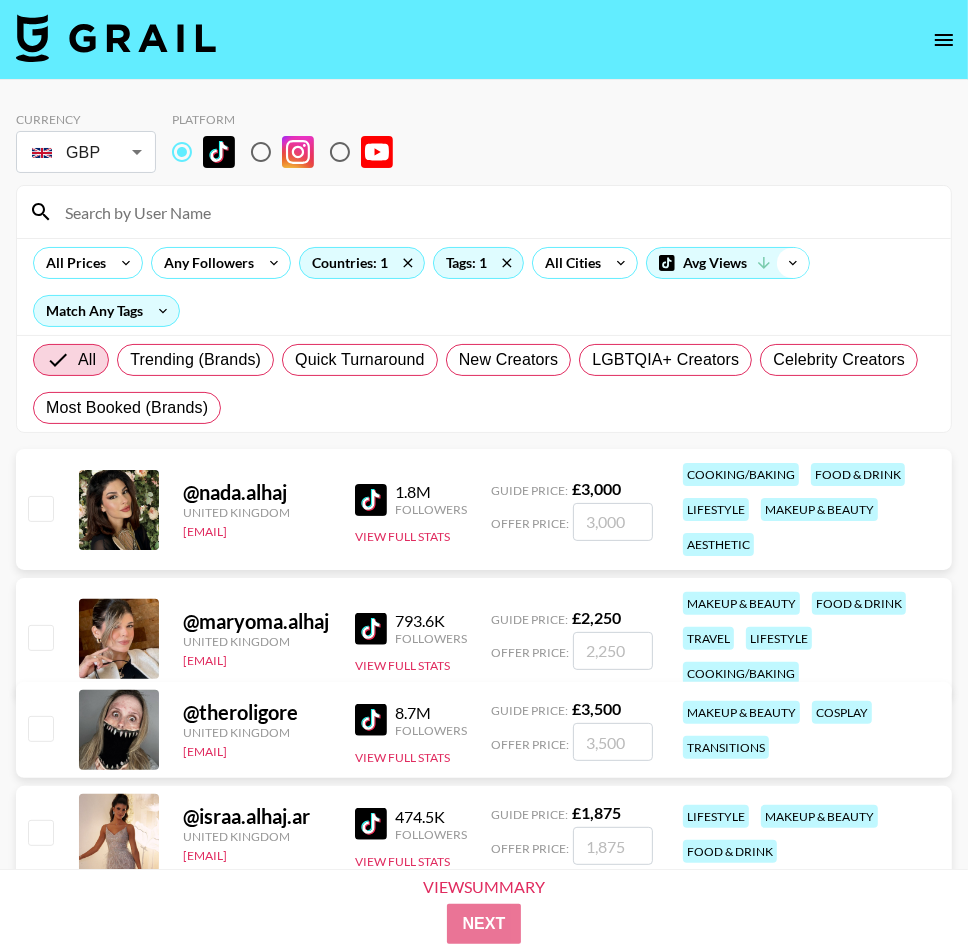 click 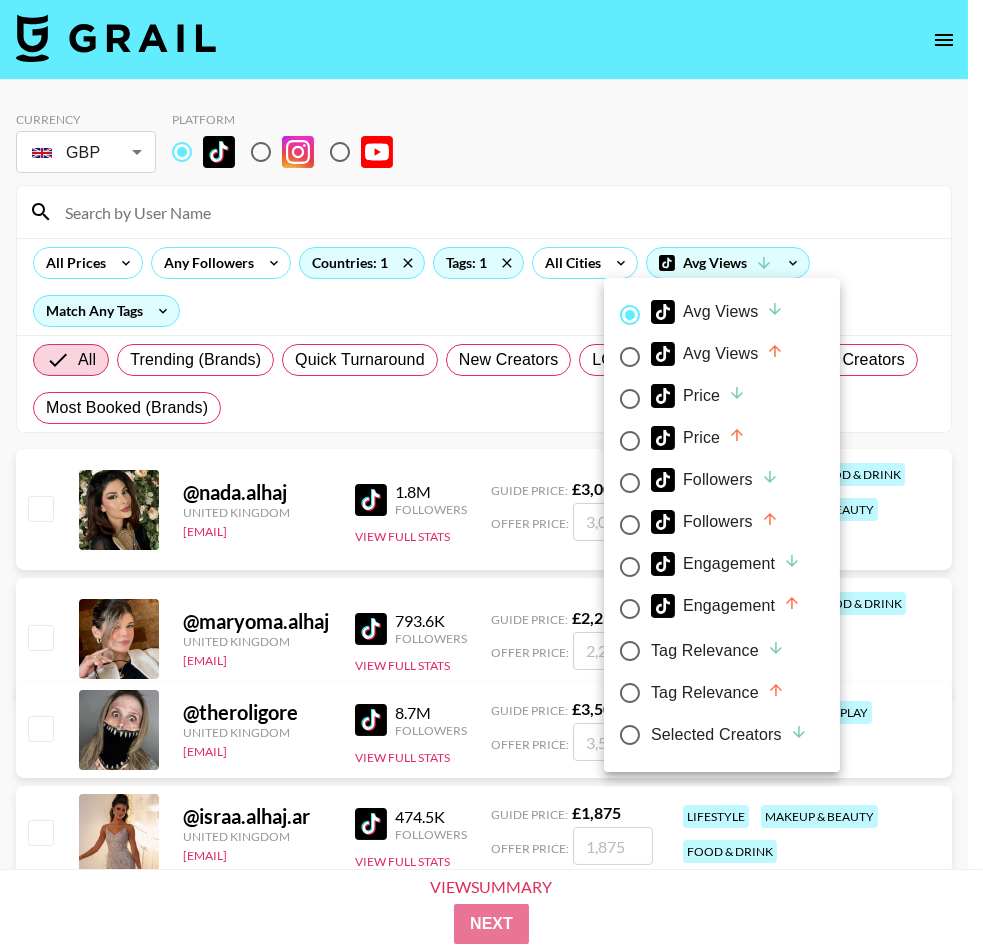 click on "Engagement" at bounding box center [726, 564] 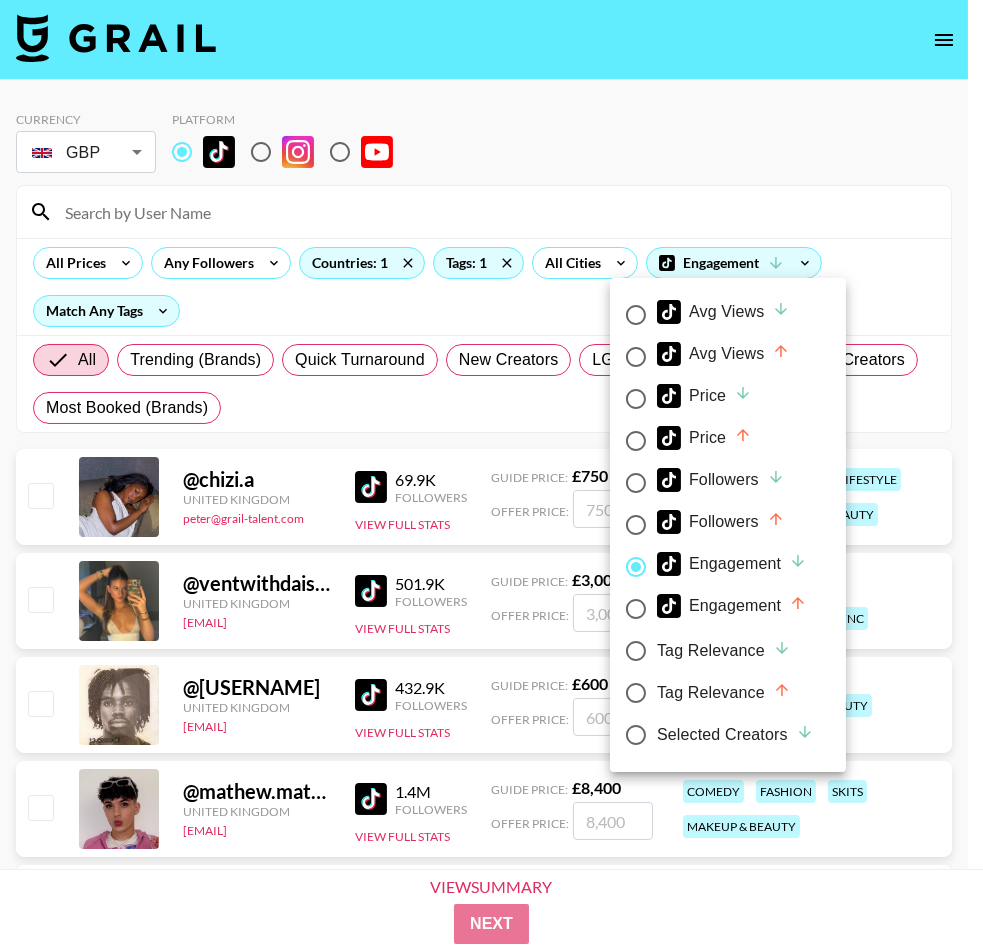 click at bounding box center [491, 474] 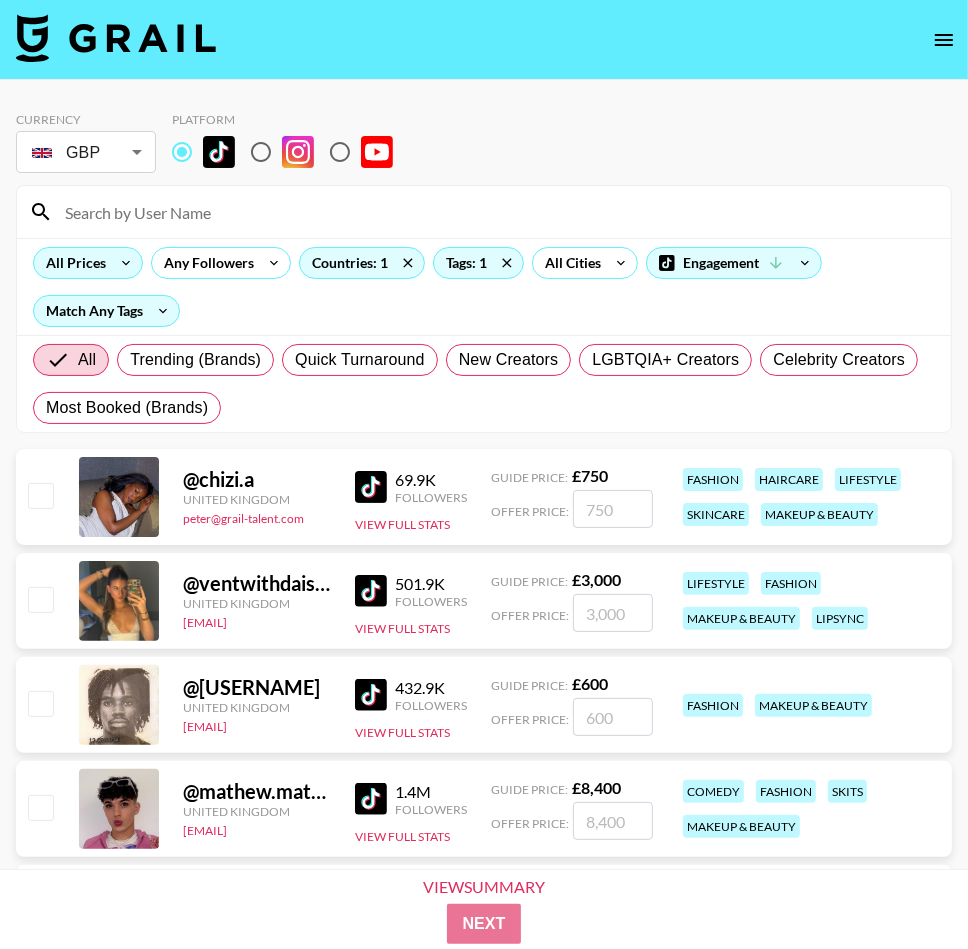 click on "All Prices" at bounding box center (88, 263) 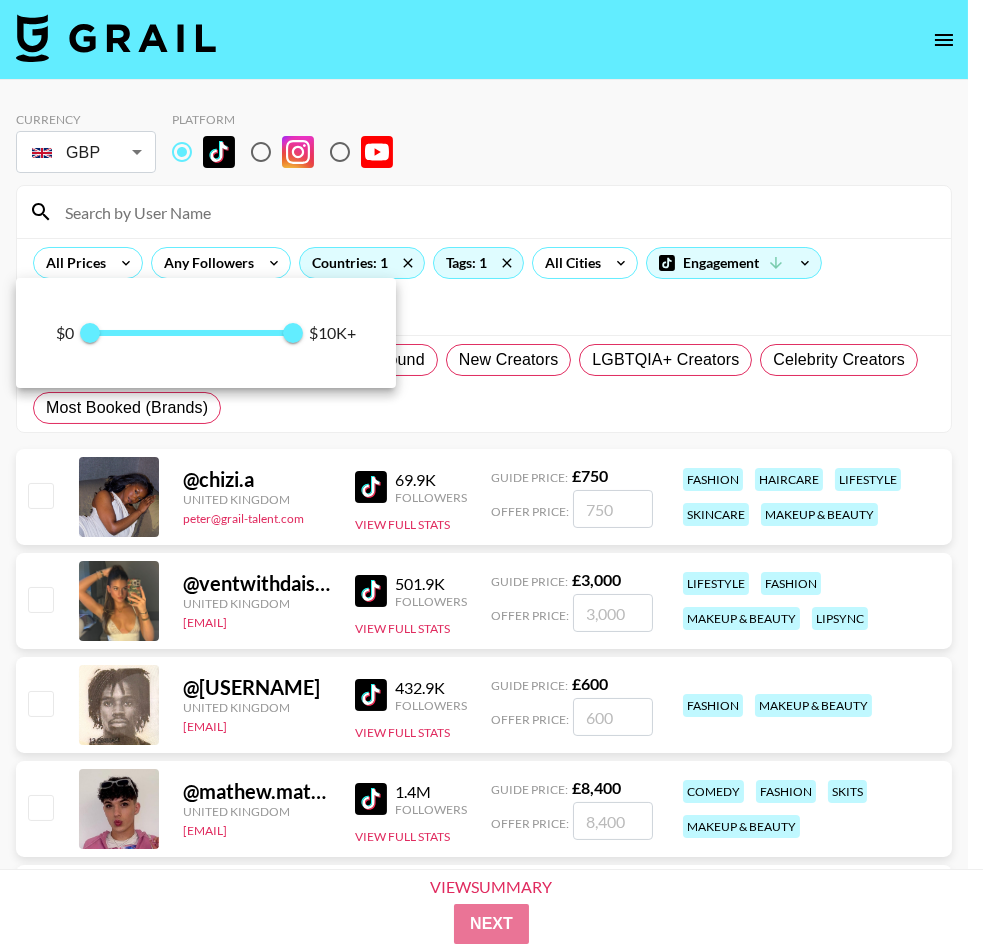 click at bounding box center (491, 474) 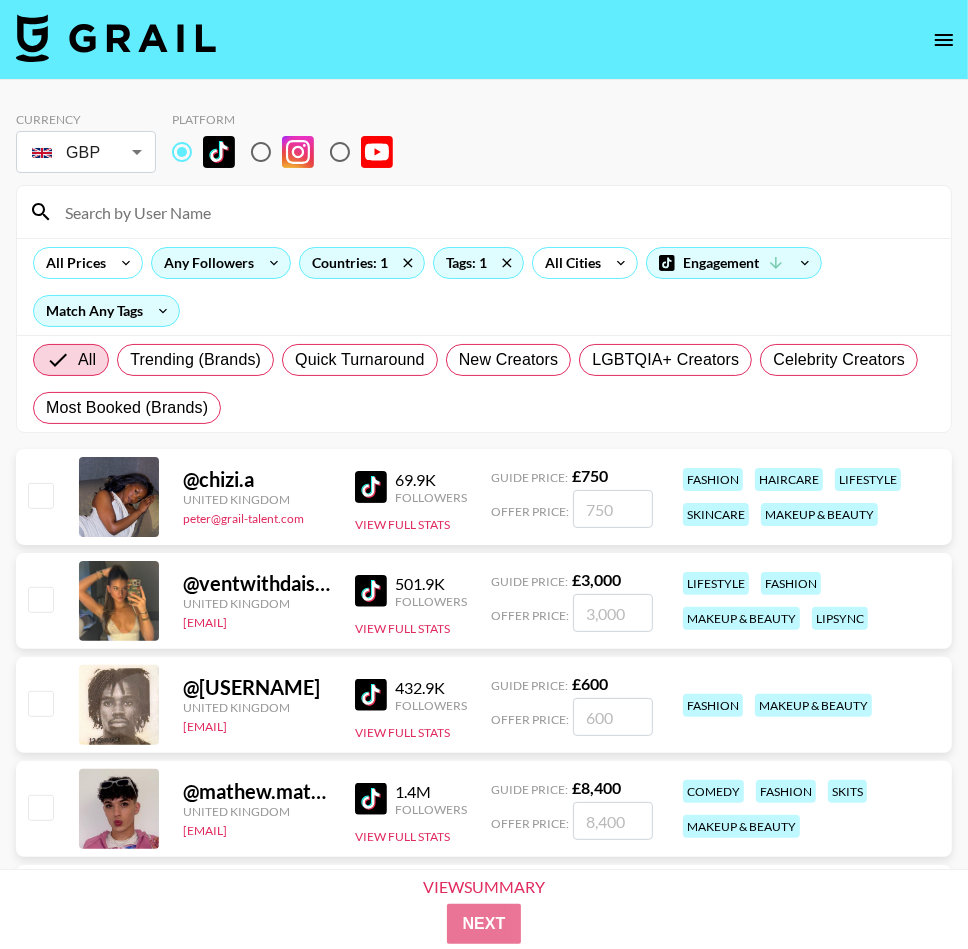 click on "Any Followers" at bounding box center [205, 263] 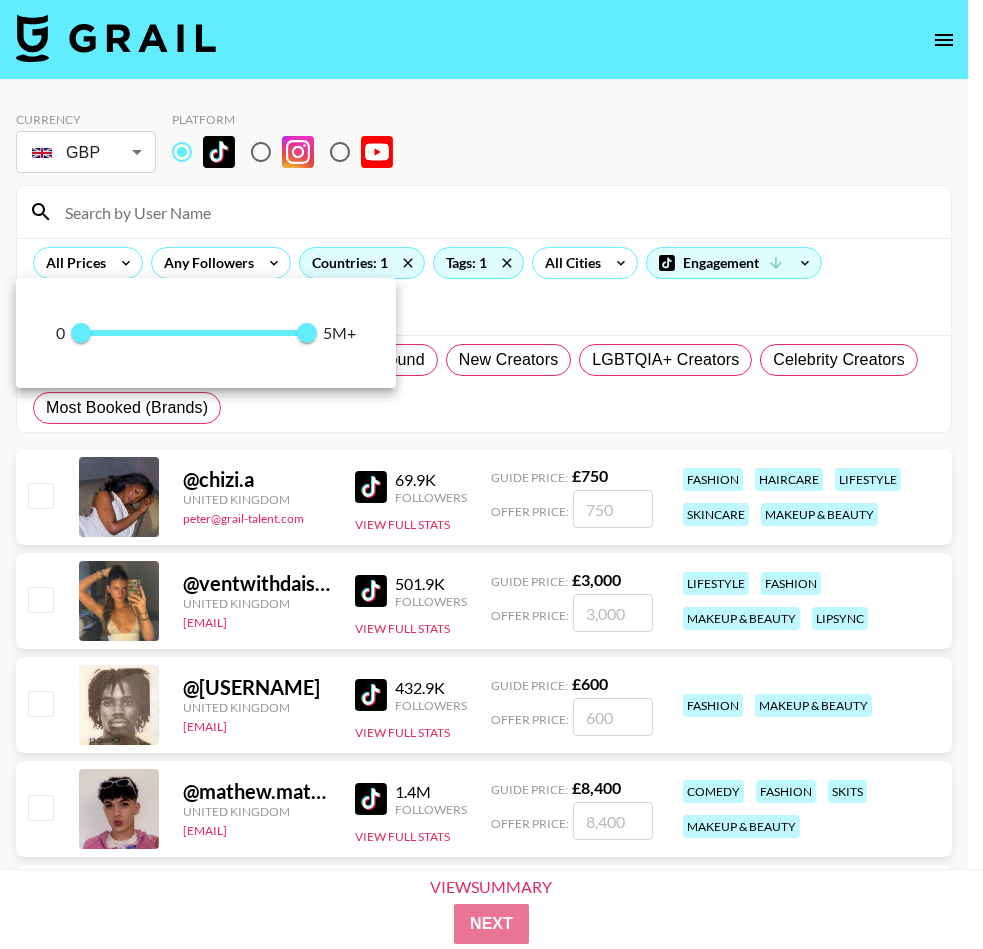 click at bounding box center [491, 474] 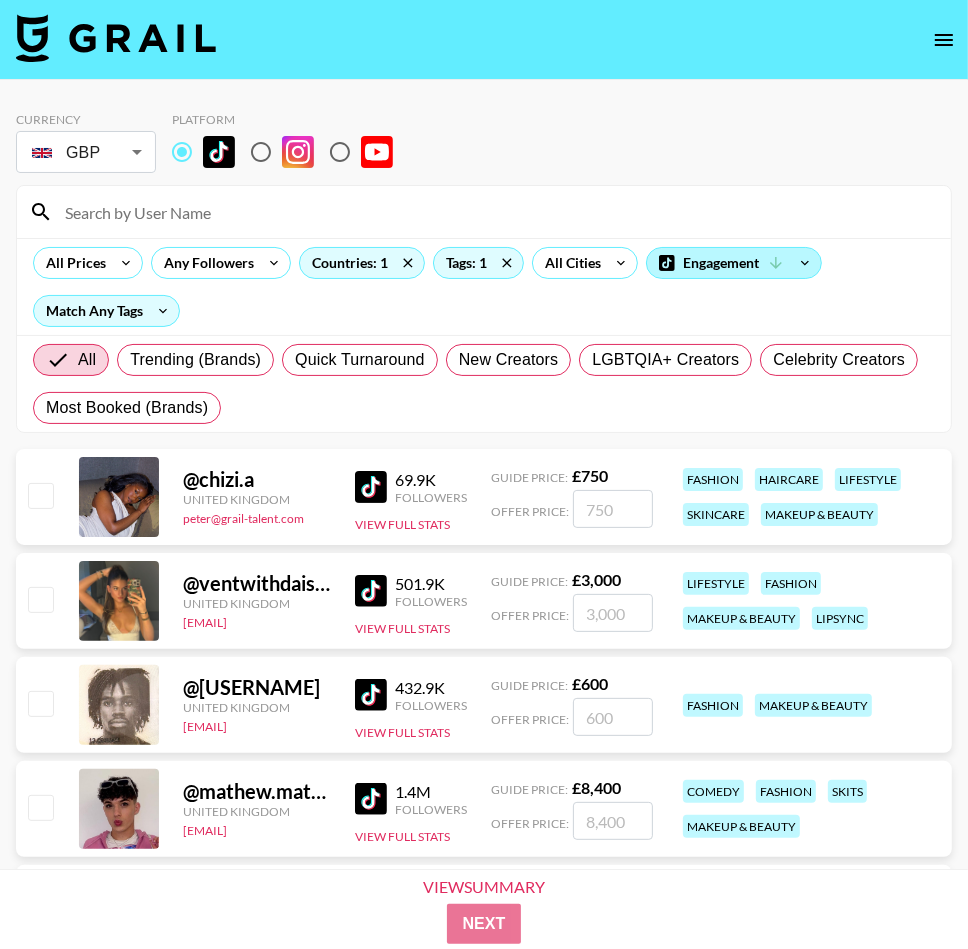 click on "Engagement" at bounding box center (734, 263) 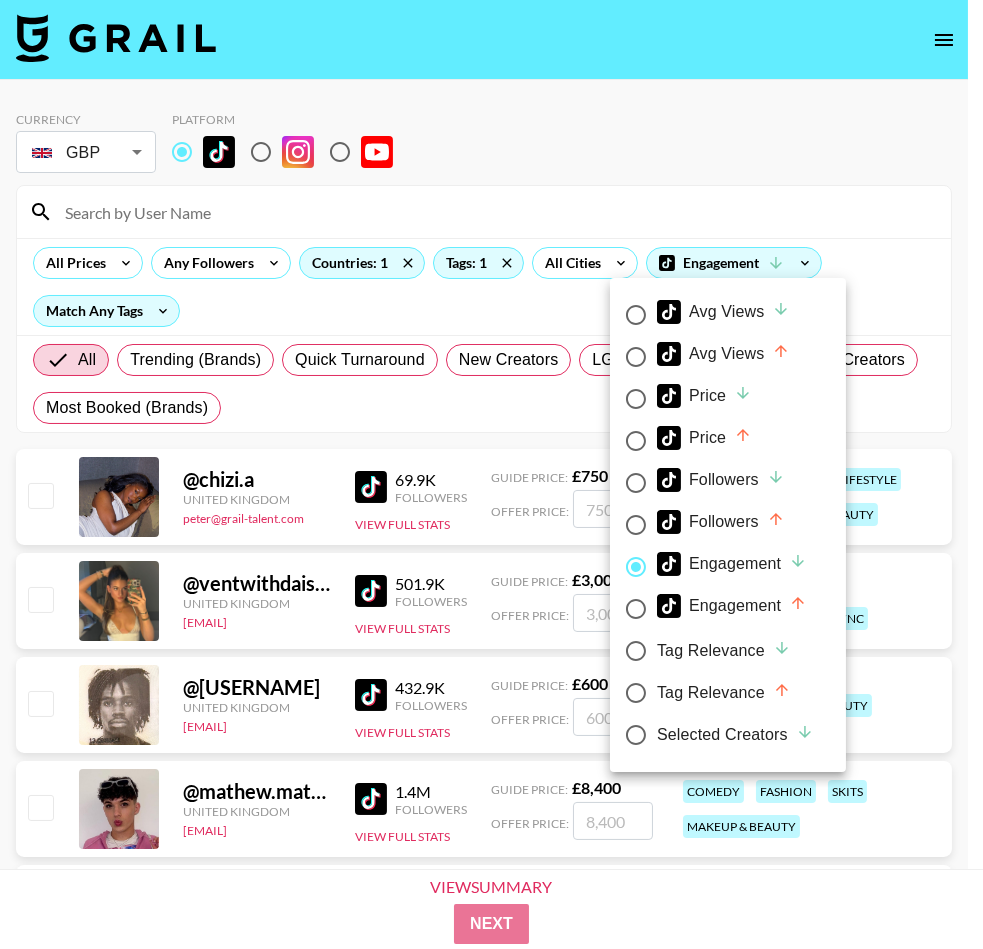 click on "Price" at bounding box center (704, 396) 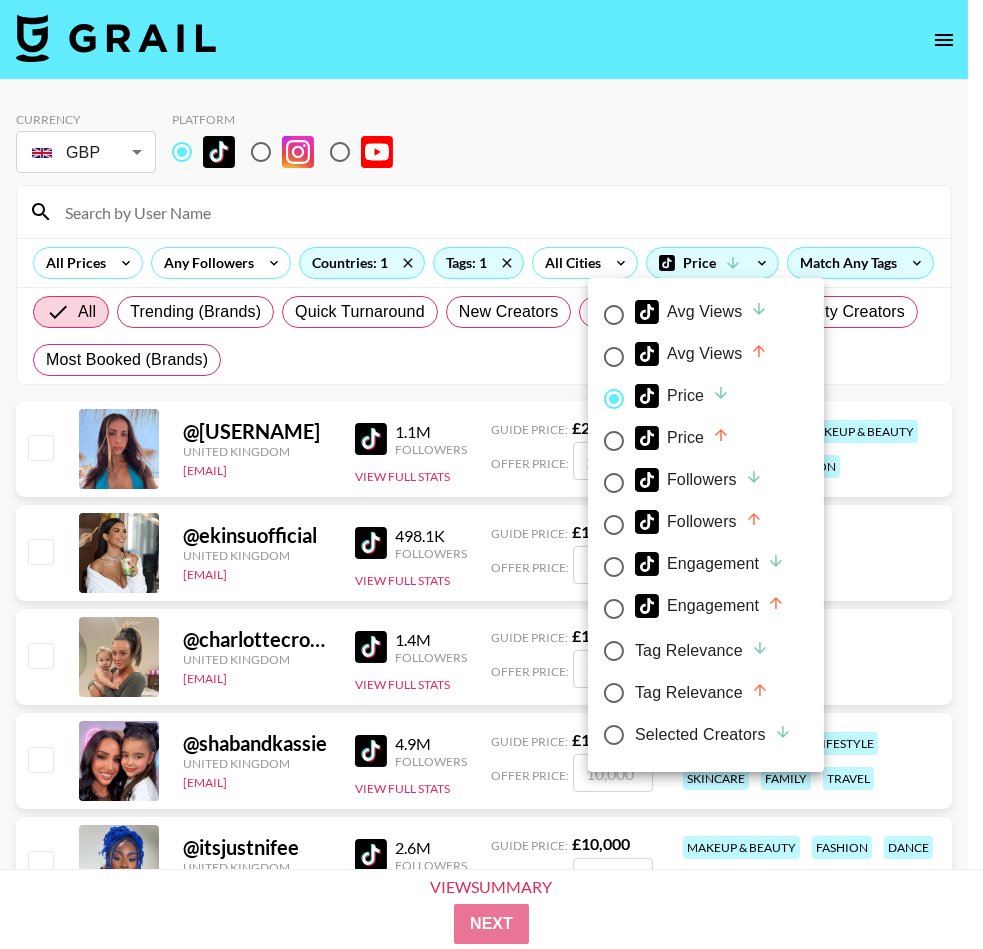 click at bounding box center (491, 474) 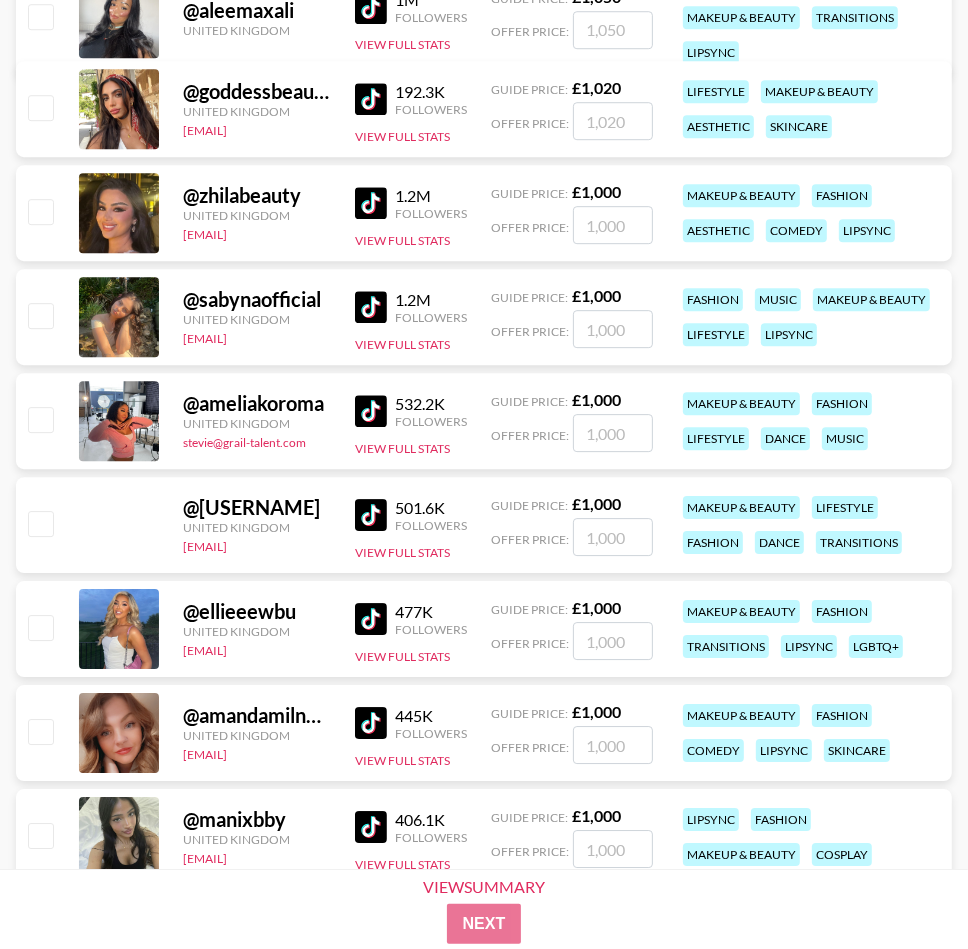 scroll, scrollTop: 17900, scrollLeft: 0, axis: vertical 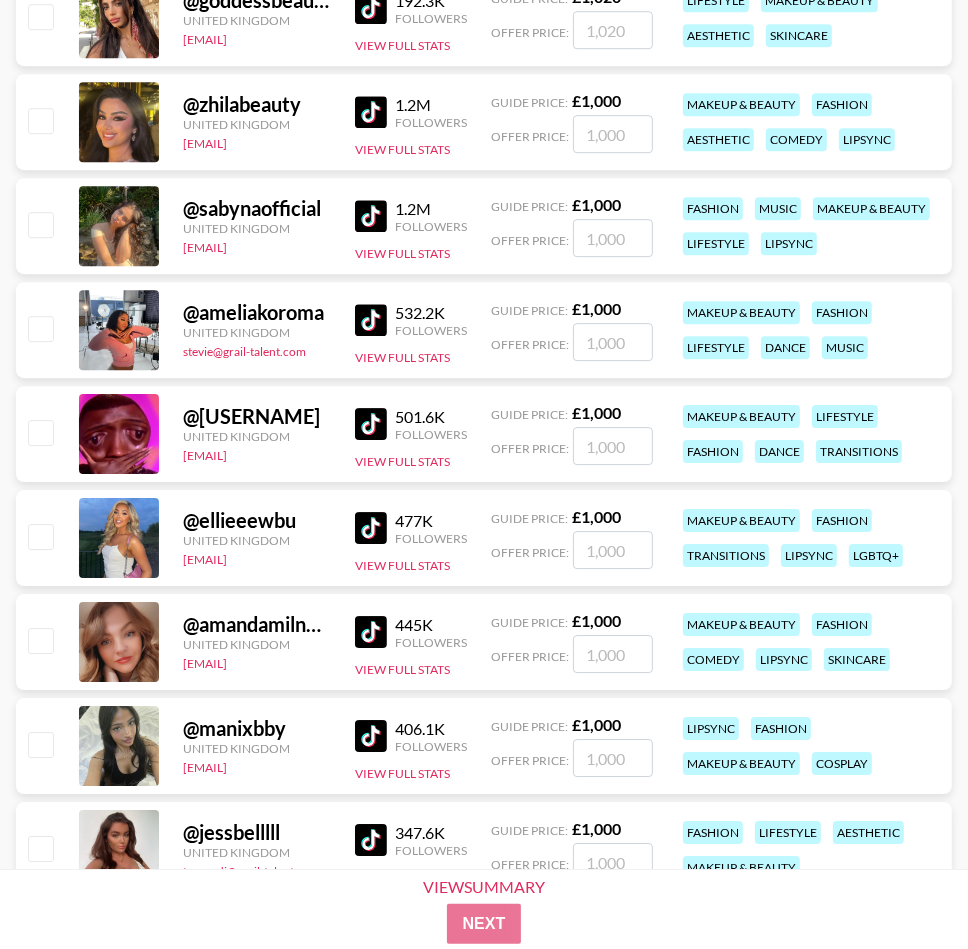 click at bounding box center (371, 528) 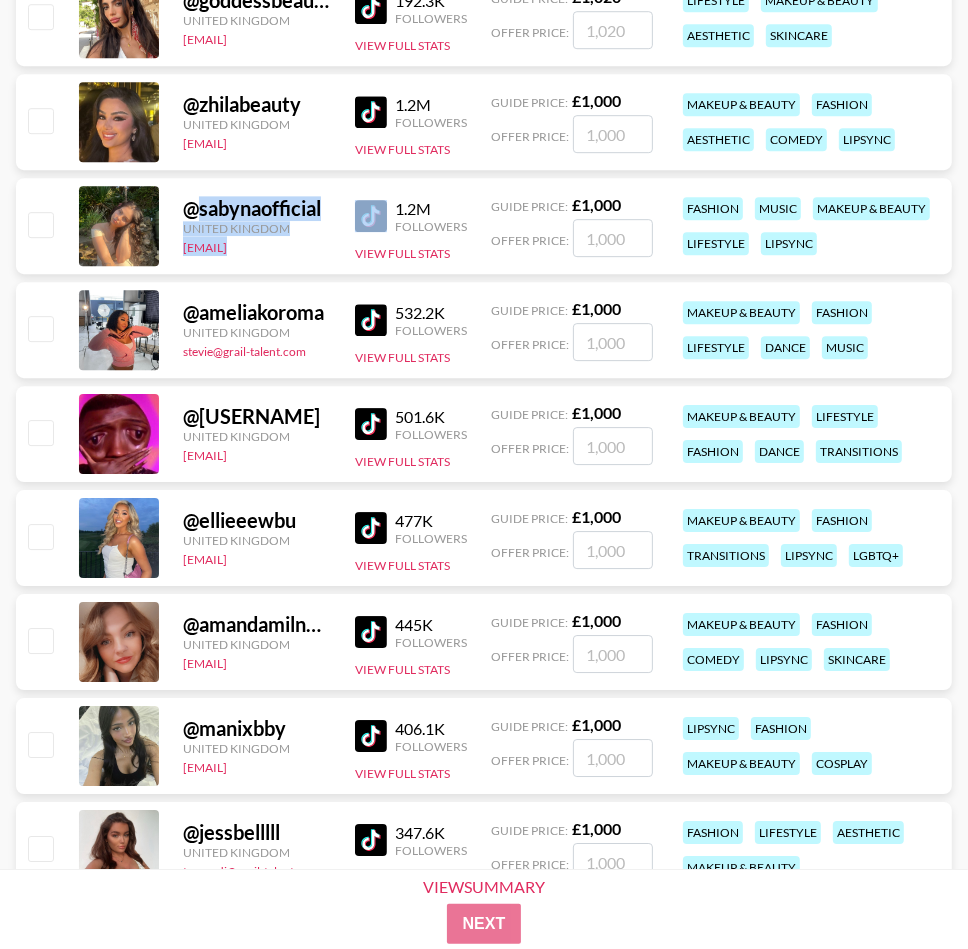 drag, startPoint x: 200, startPoint y: 213, endPoint x: 351, endPoint y: 223, distance: 151.33076 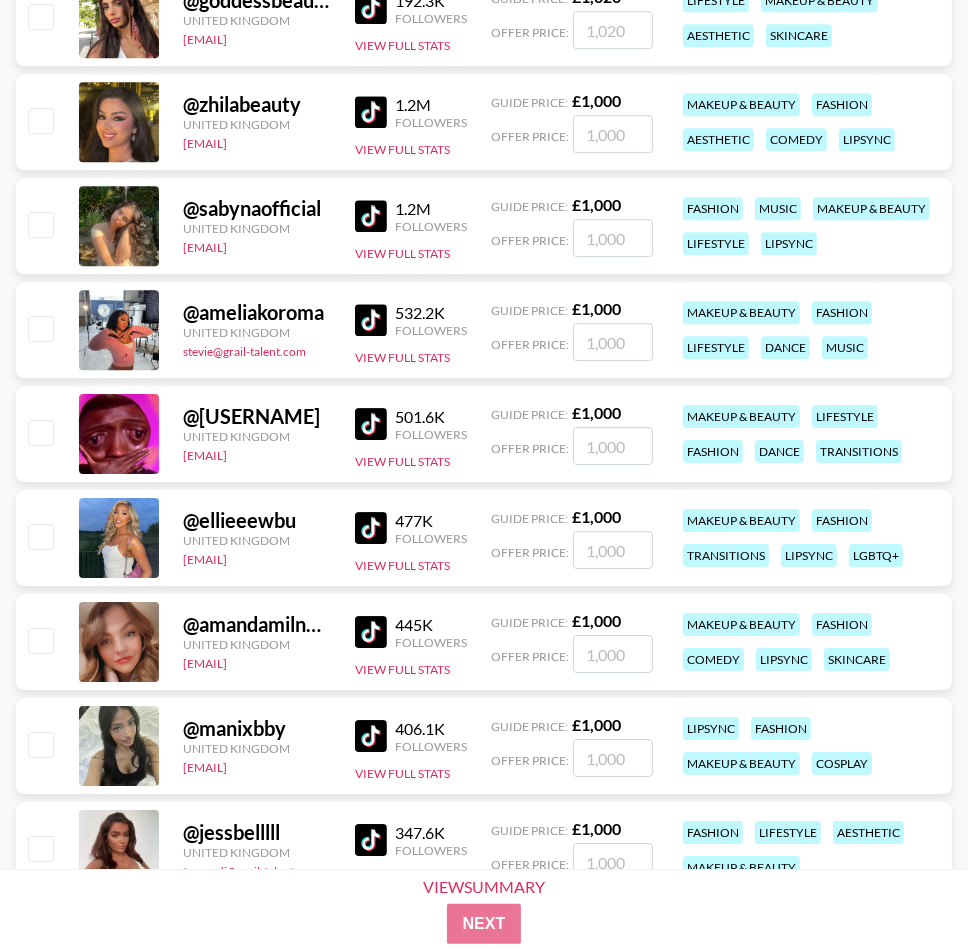 click at bounding box center [371, 216] 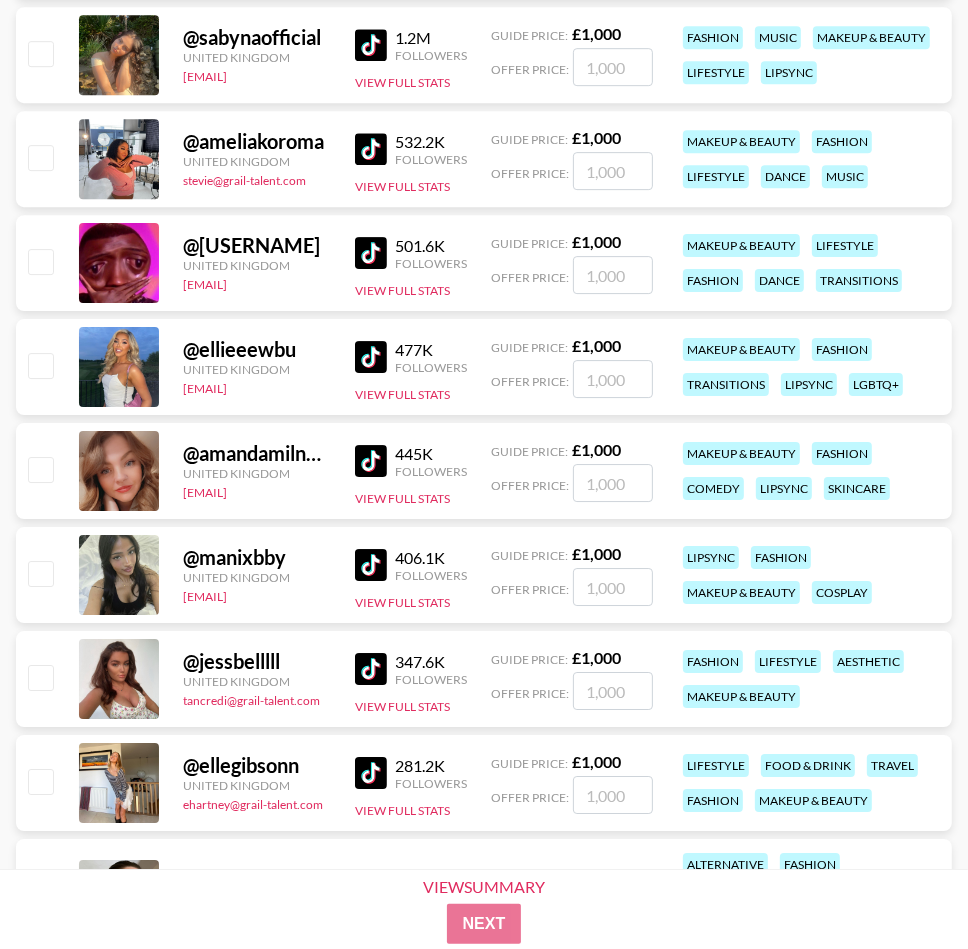 scroll, scrollTop: 18100, scrollLeft: 0, axis: vertical 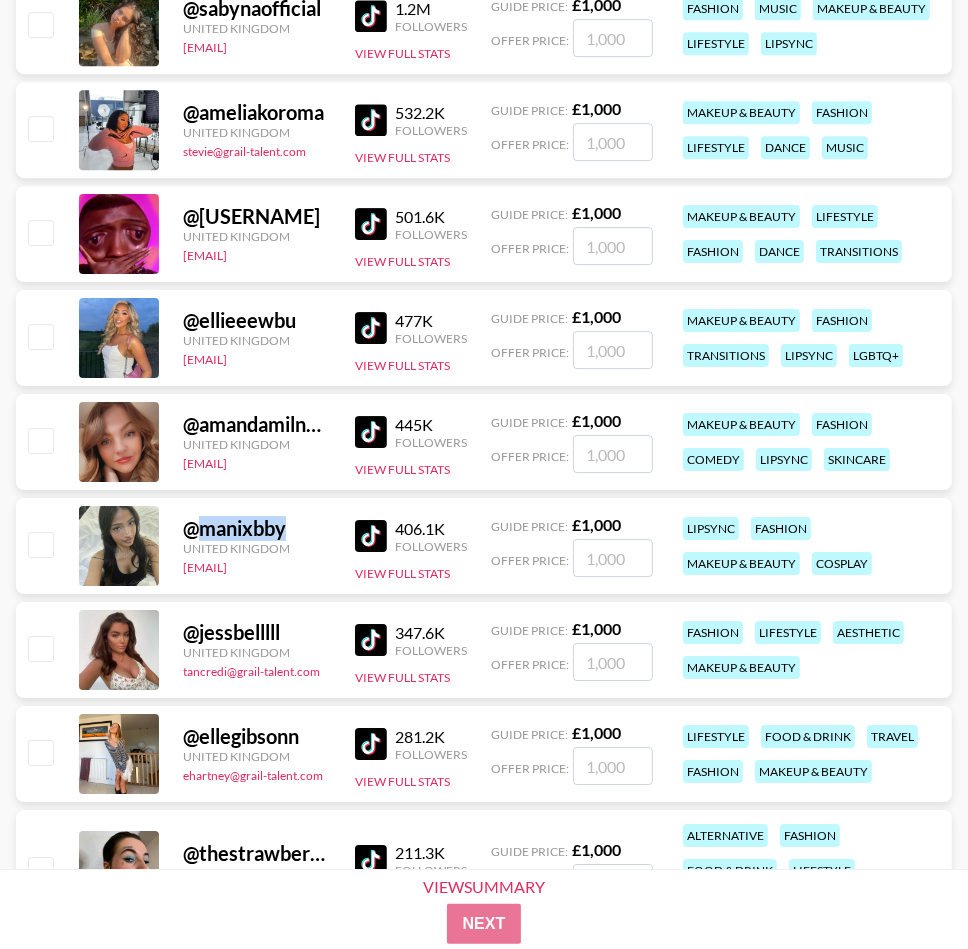 drag, startPoint x: 202, startPoint y: 530, endPoint x: 306, endPoint y: 531, distance: 104.00481 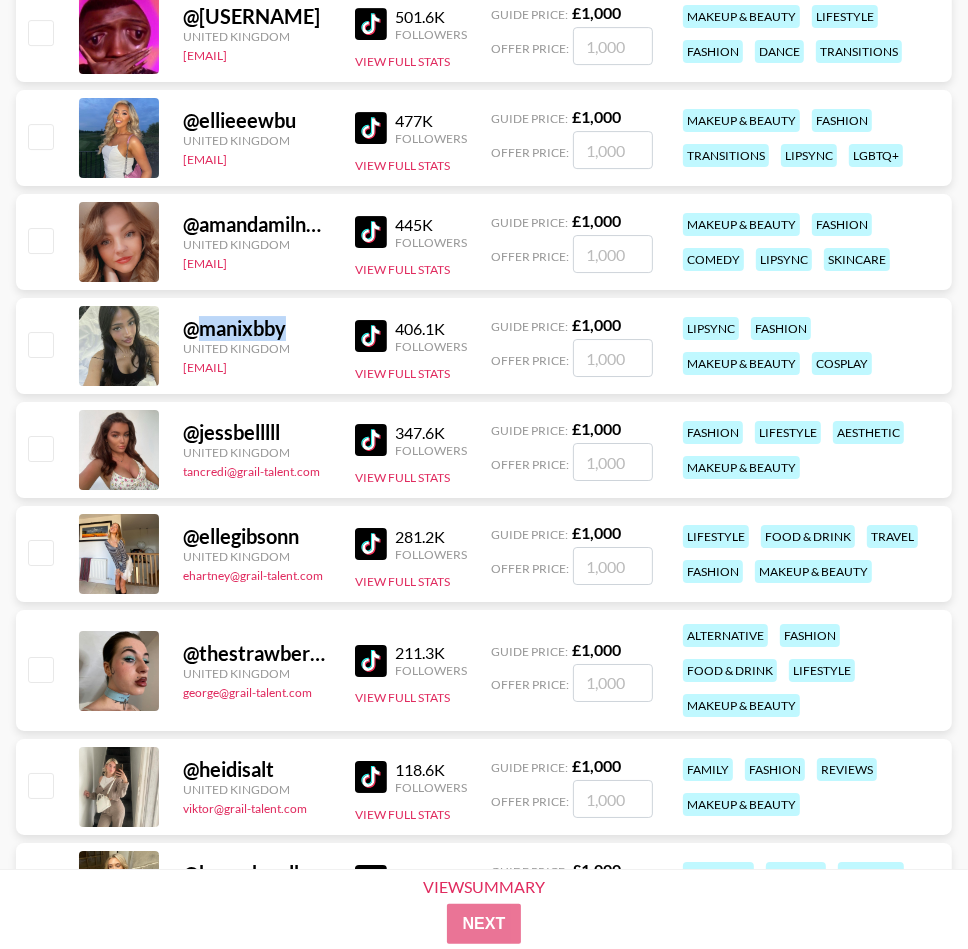 scroll, scrollTop: 18400, scrollLeft: 0, axis: vertical 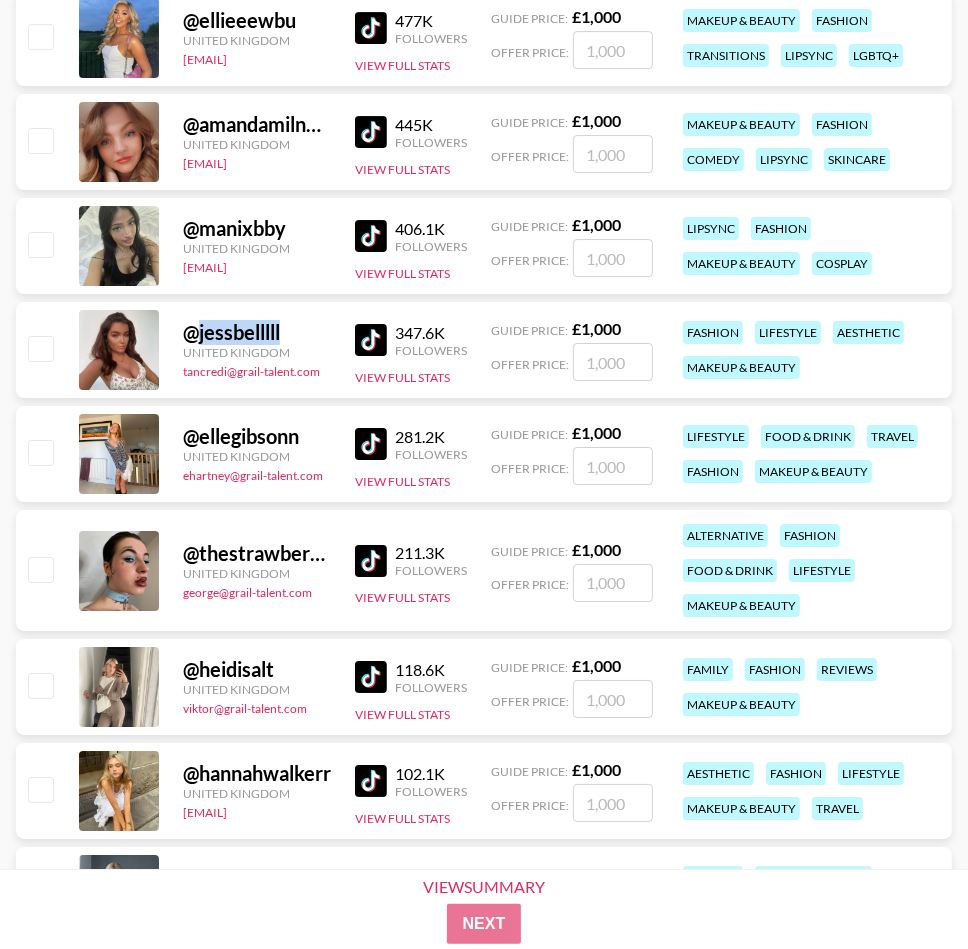 drag, startPoint x: 296, startPoint y: 334, endPoint x: 201, endPoint y: 337, distance: 95.047356 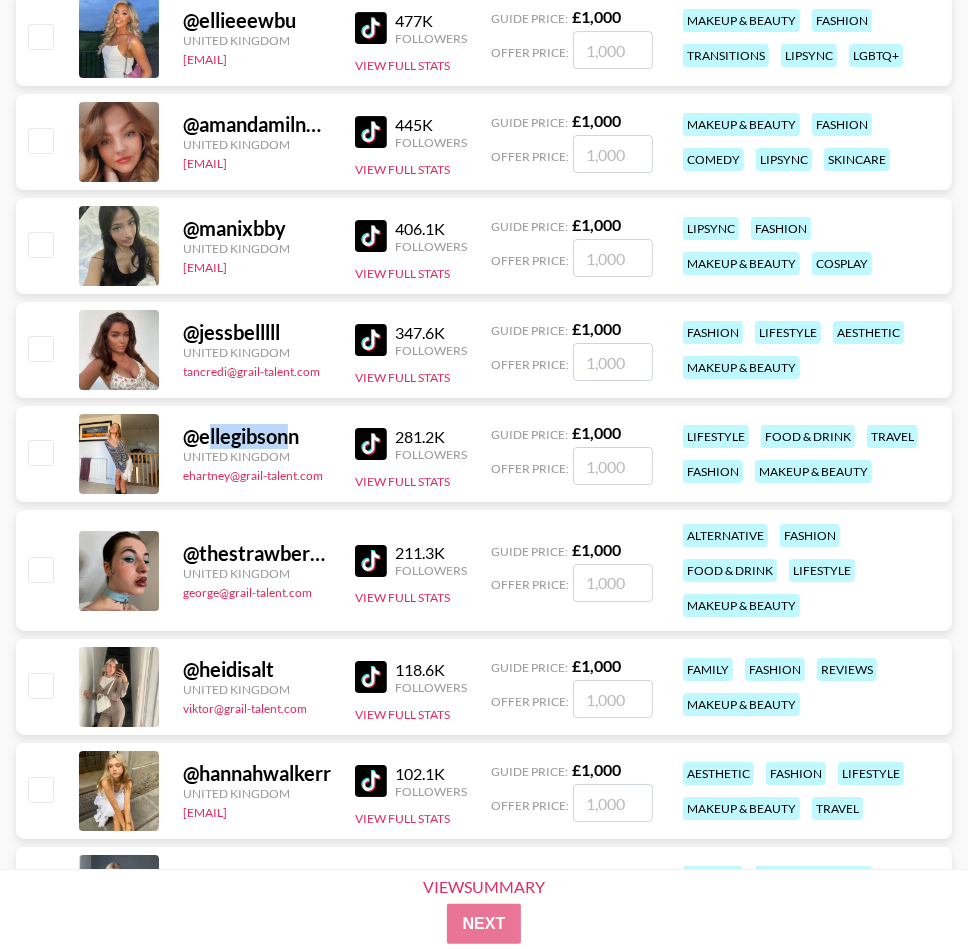 drag, startPoint x: 205, startPoint y: 439, endPoint x: 285, endPoint y: 435, distance: 80.09994 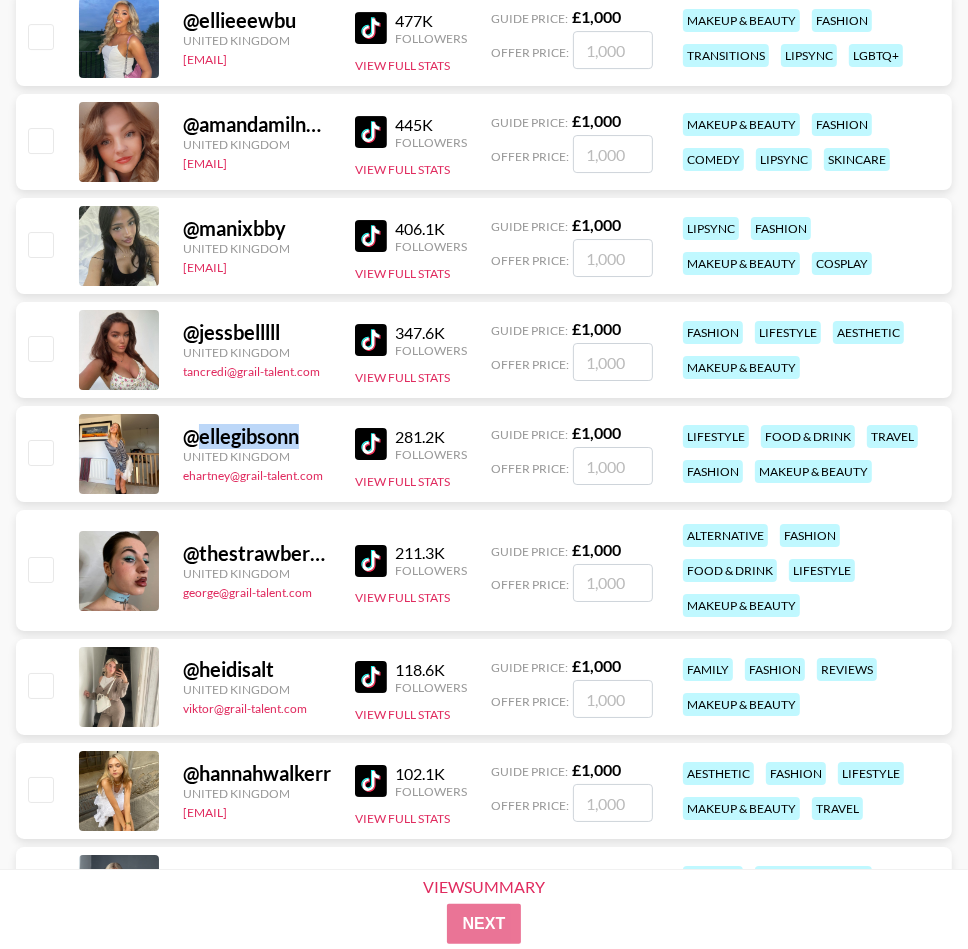 drag, startPoint x: 309, startPoint y: 436, endPoint x: 203, endPoint y: 440, distance: 106.07545 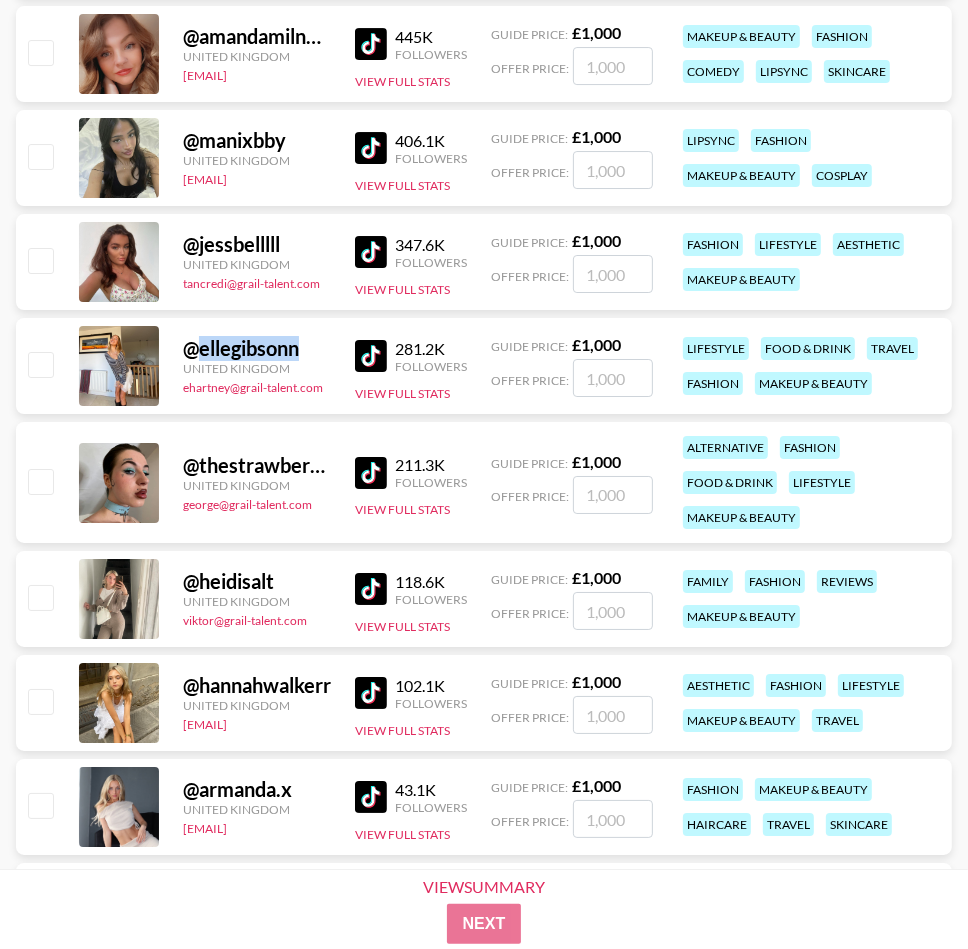 scroll, scrollTop: 18600, scrollLeft: 0, axis: vertical 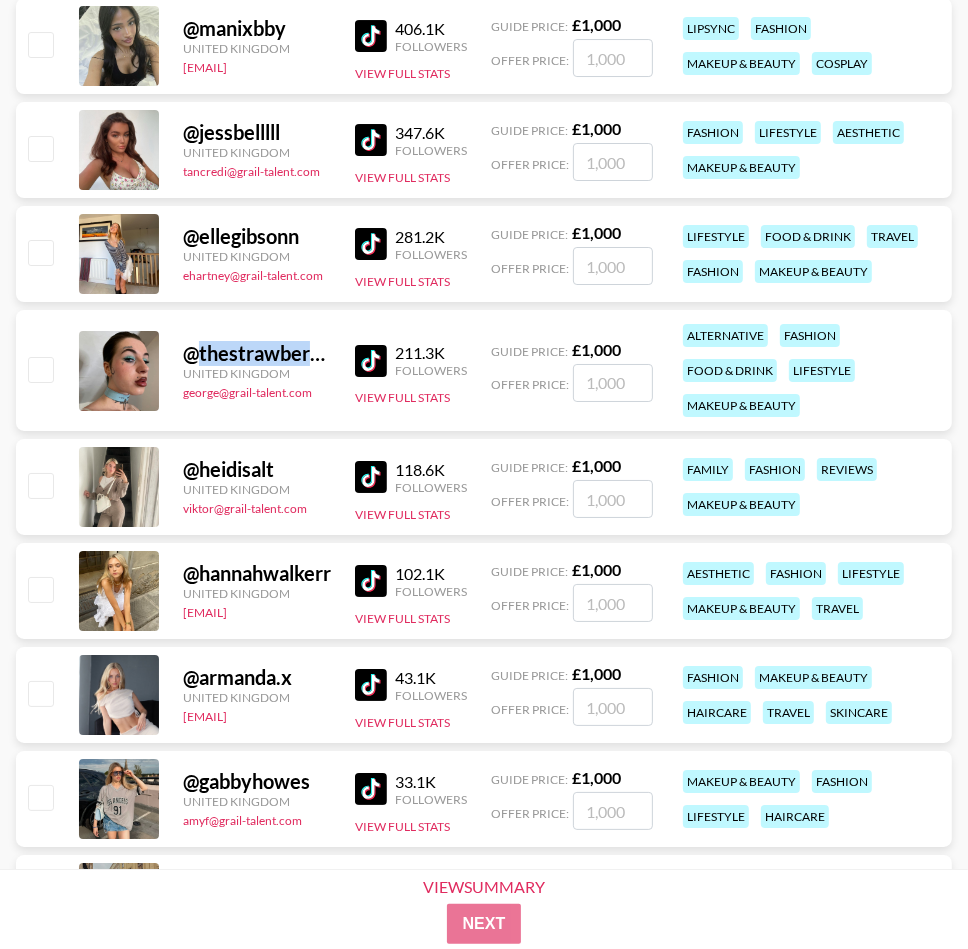 drag, startPoint x: 196, startPoint y: 354, endPoint x: 308, endPoint y: 357, distance: 112.04017 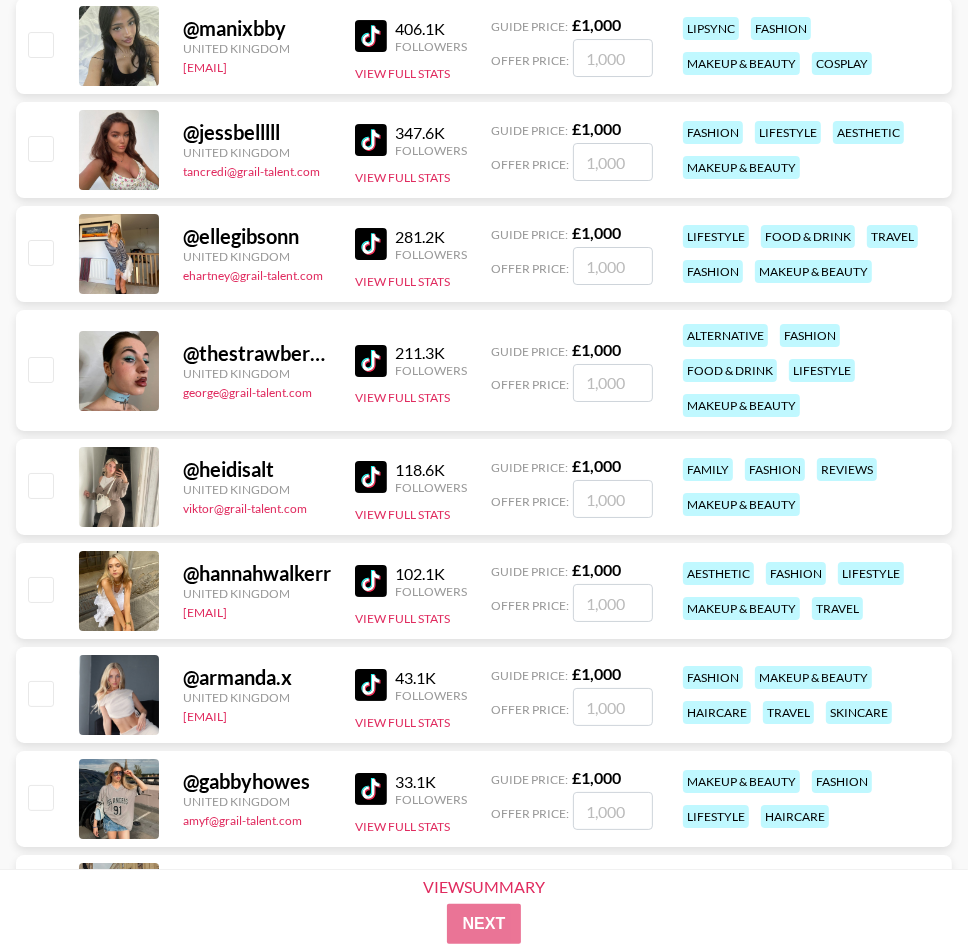 click on "118.6K Followers" at bounding box center [411, 477] 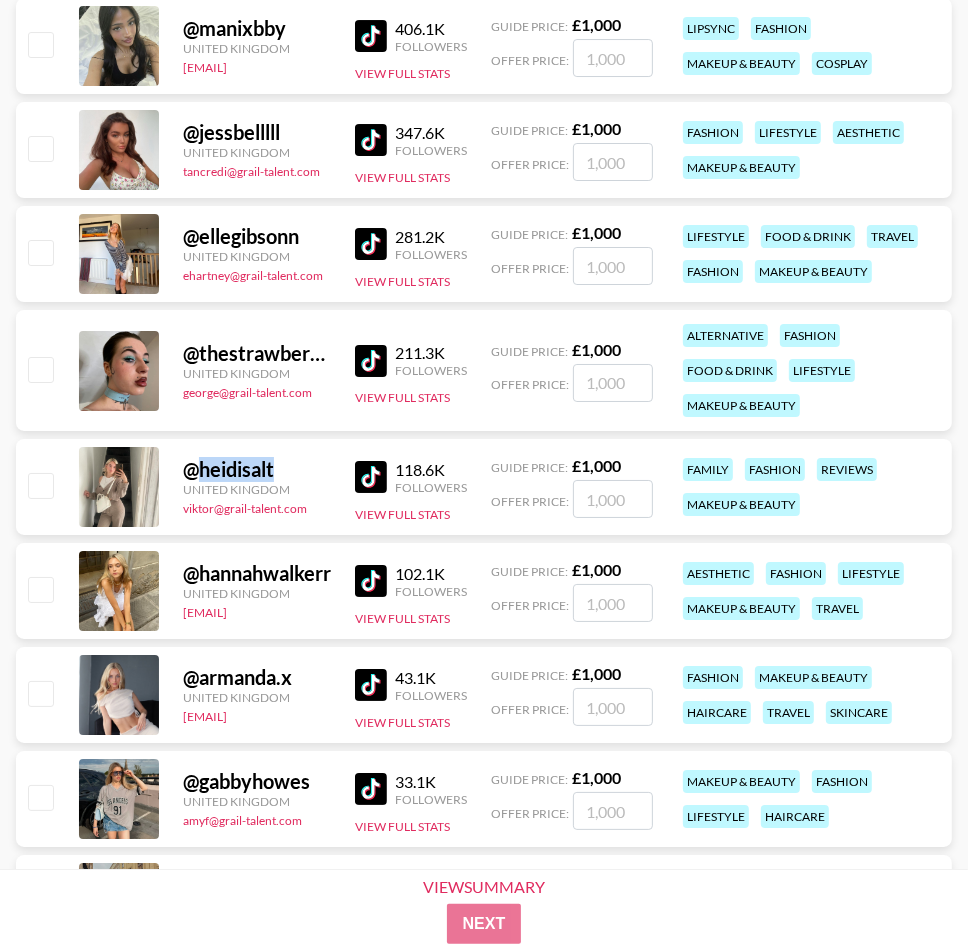 drag, startPoint x: 196, startPoint y: 470, endPoint x: 304, endPoint y: 461, distance: 108.37435 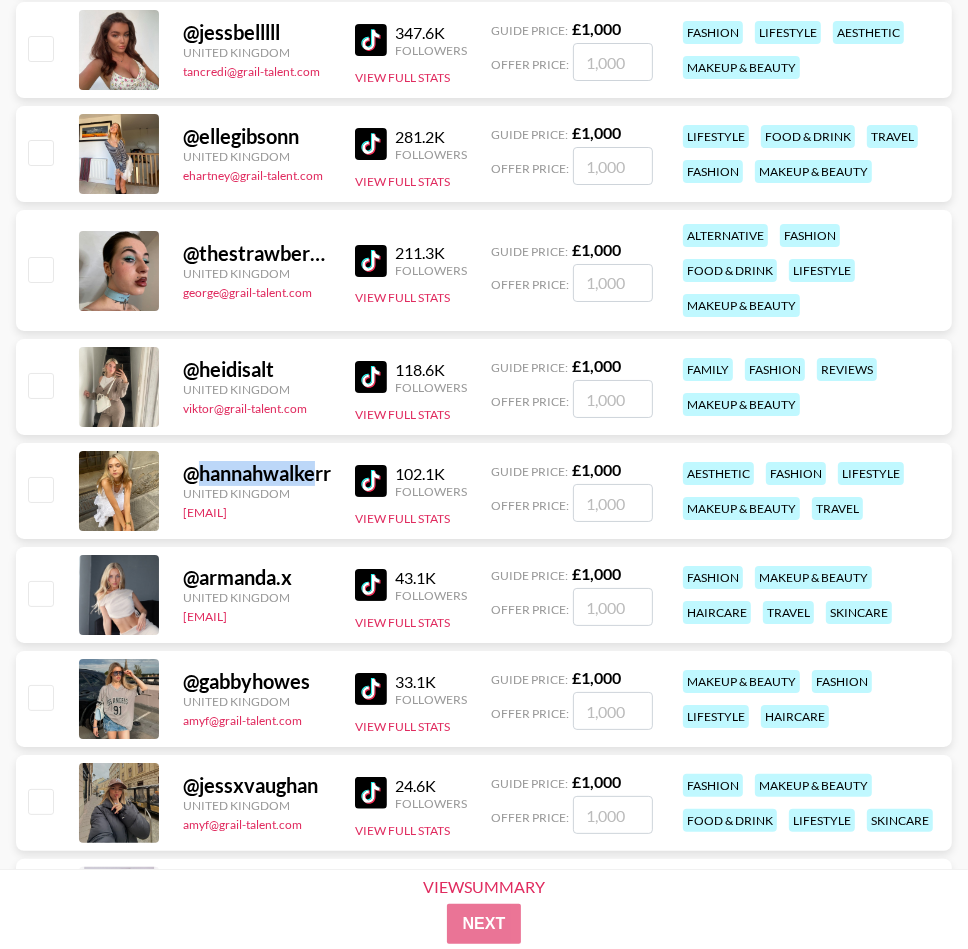 drag, startPoint x: 197, startPoint y: 472, endPoint x: 314, endPoint y: 466, distance: 117.15375 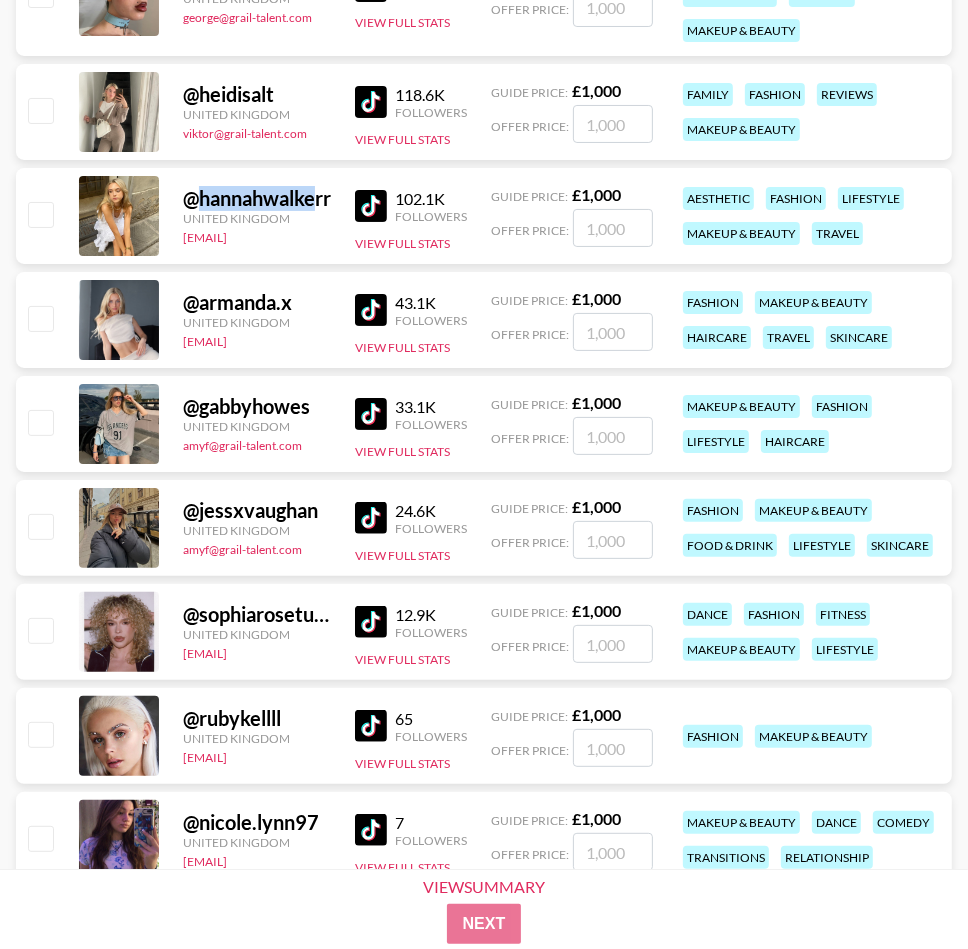 scroll, scrollTop: 19000, scrollLeft: 0, axis: vertical 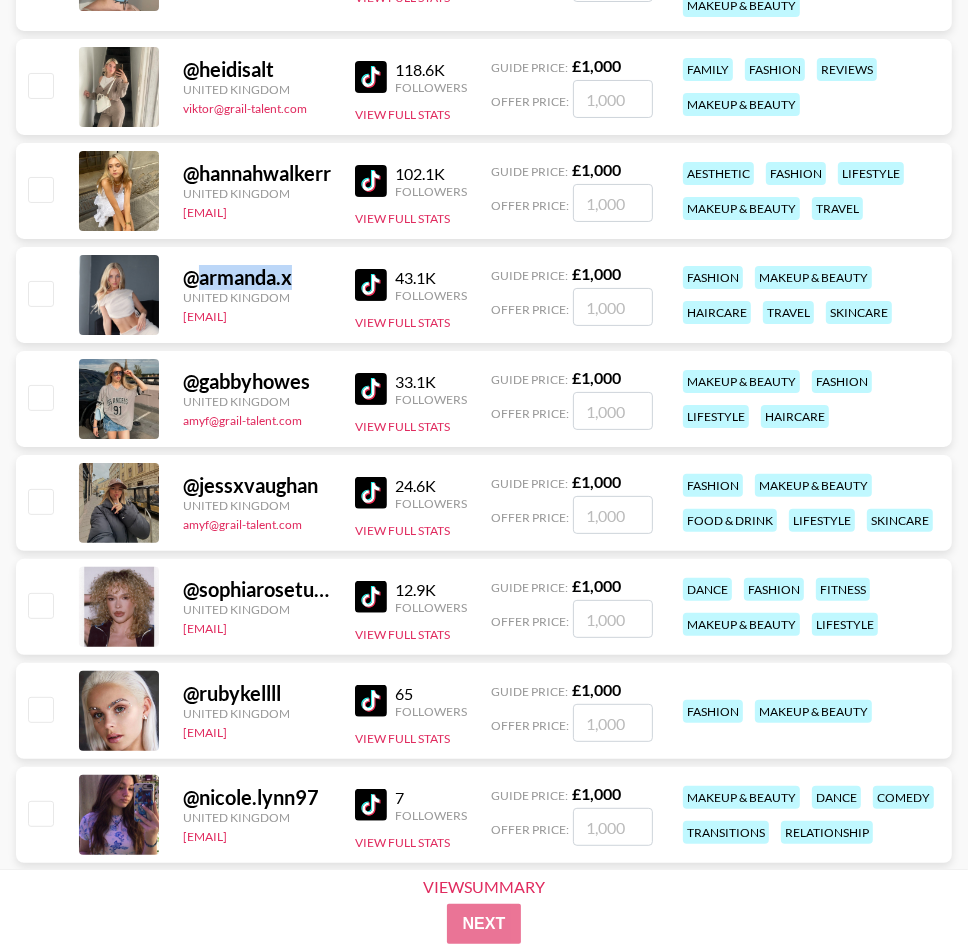 drag, startPoint x: 200, startPoint y: 275, endPoint x: 300, endPoint y: 273, distance: 100.02 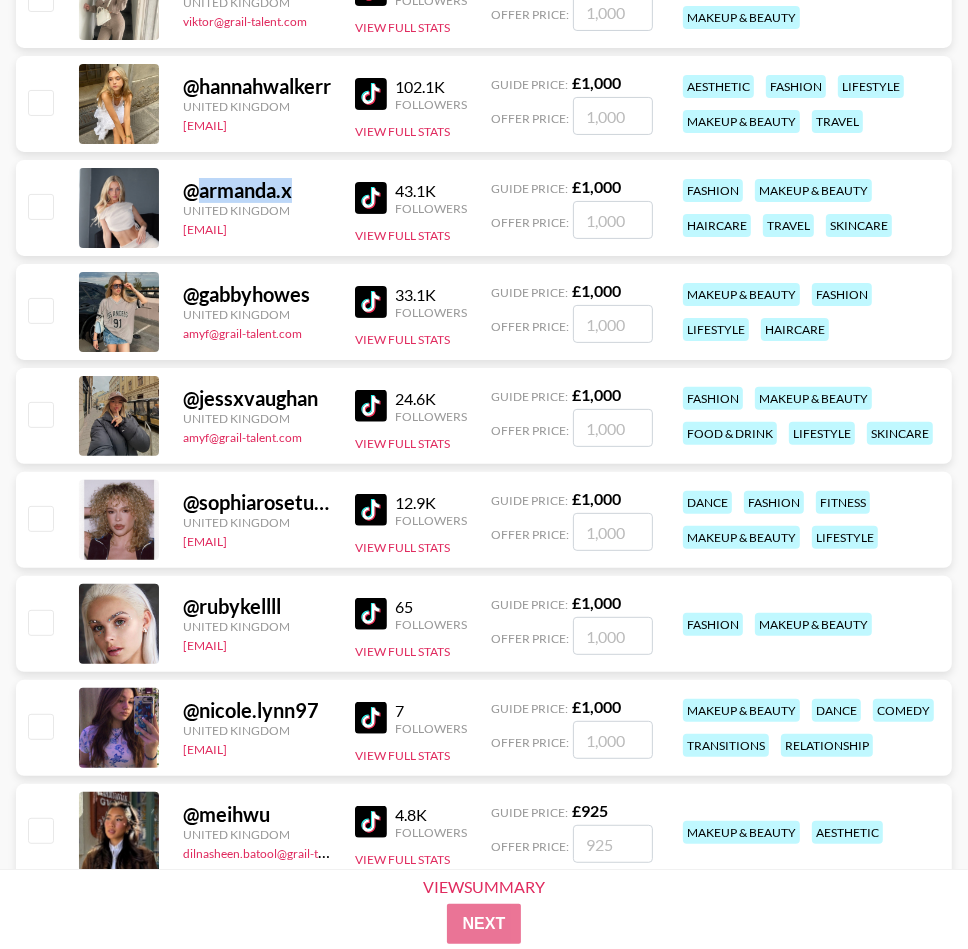 scroll, scrollTop: 19200, scrollLeft: 0, axis: vertical 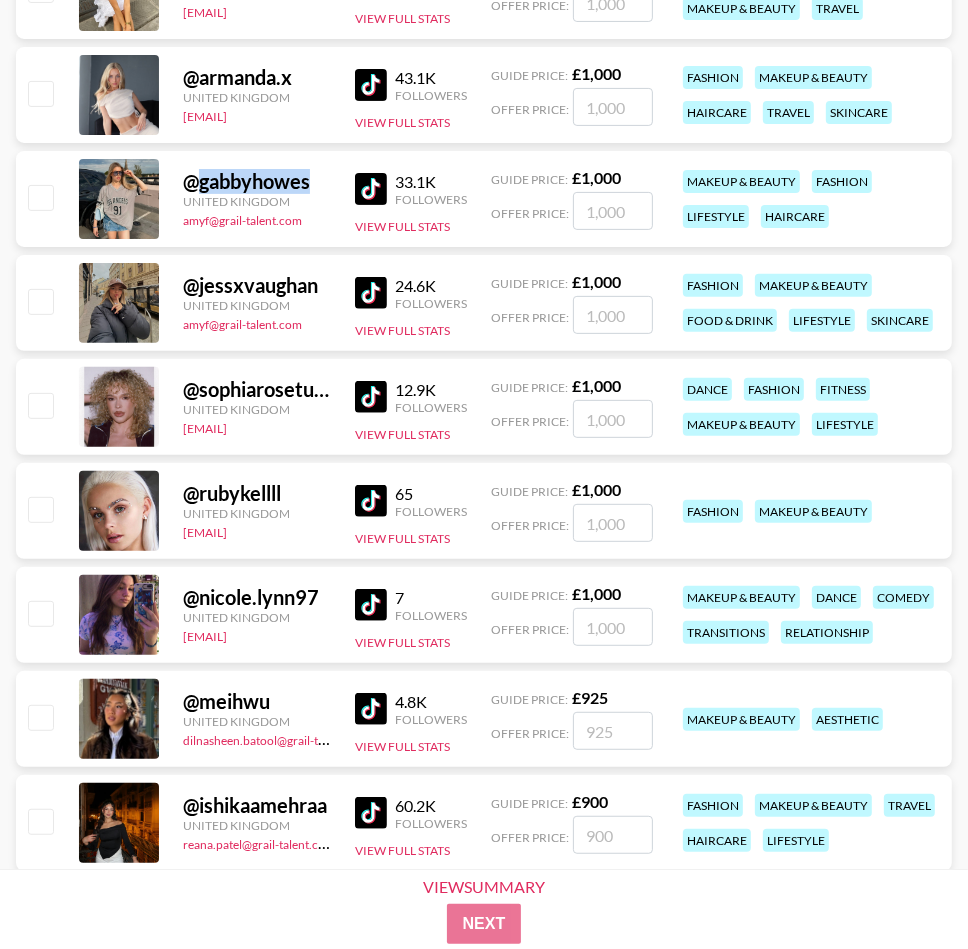 drag, startPoint x: 202, startPoint y: 182, endPoint x: 310, endPoint y: 186, distance: 108.07405 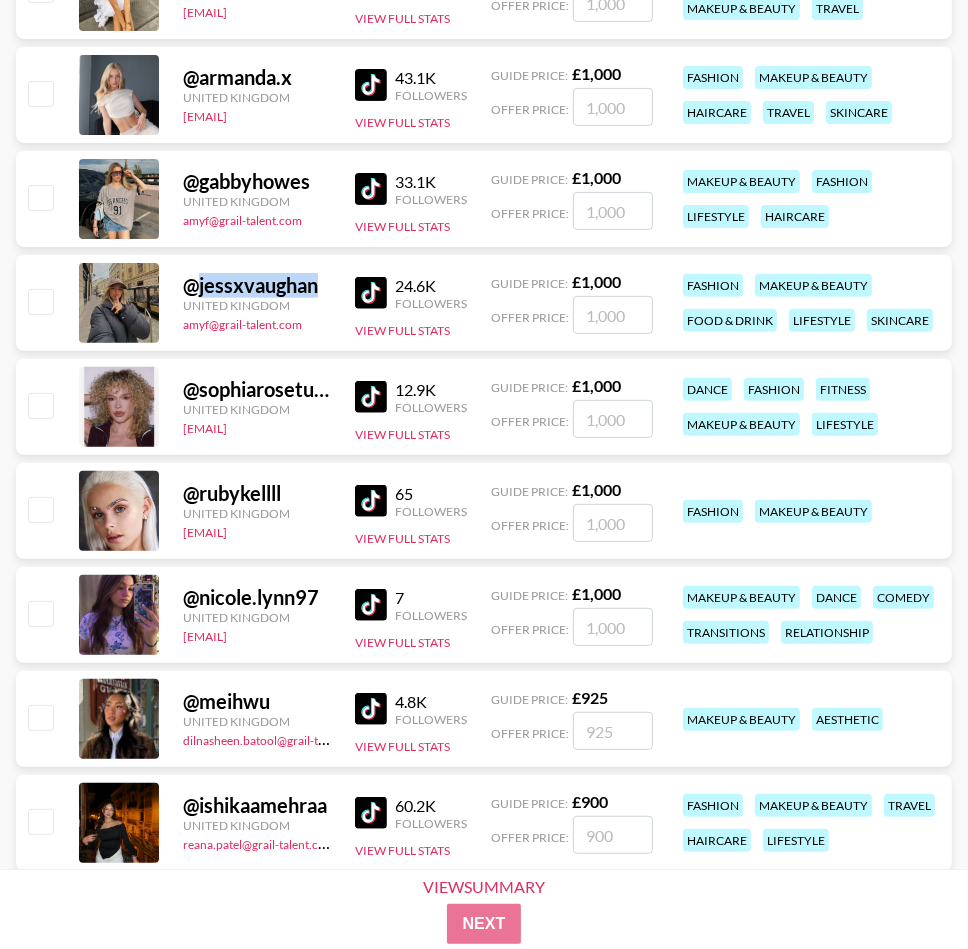 drag, startPoint x: 330, startPoint y: 287, endPoint x: 197, endPoint y: 294, distance: 133.18408 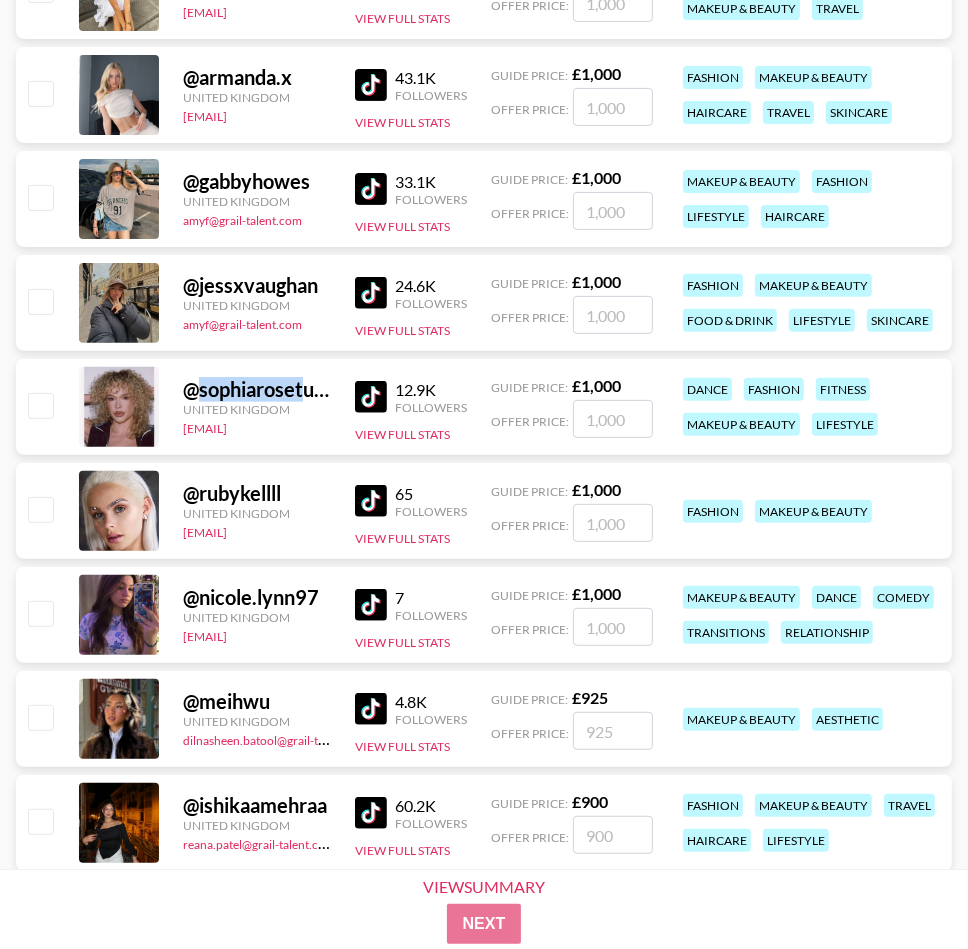 drag, startPoint x: 200, startPoint y: 388, endPoint x: 304, endPoint y: 383, distance: 104.120125 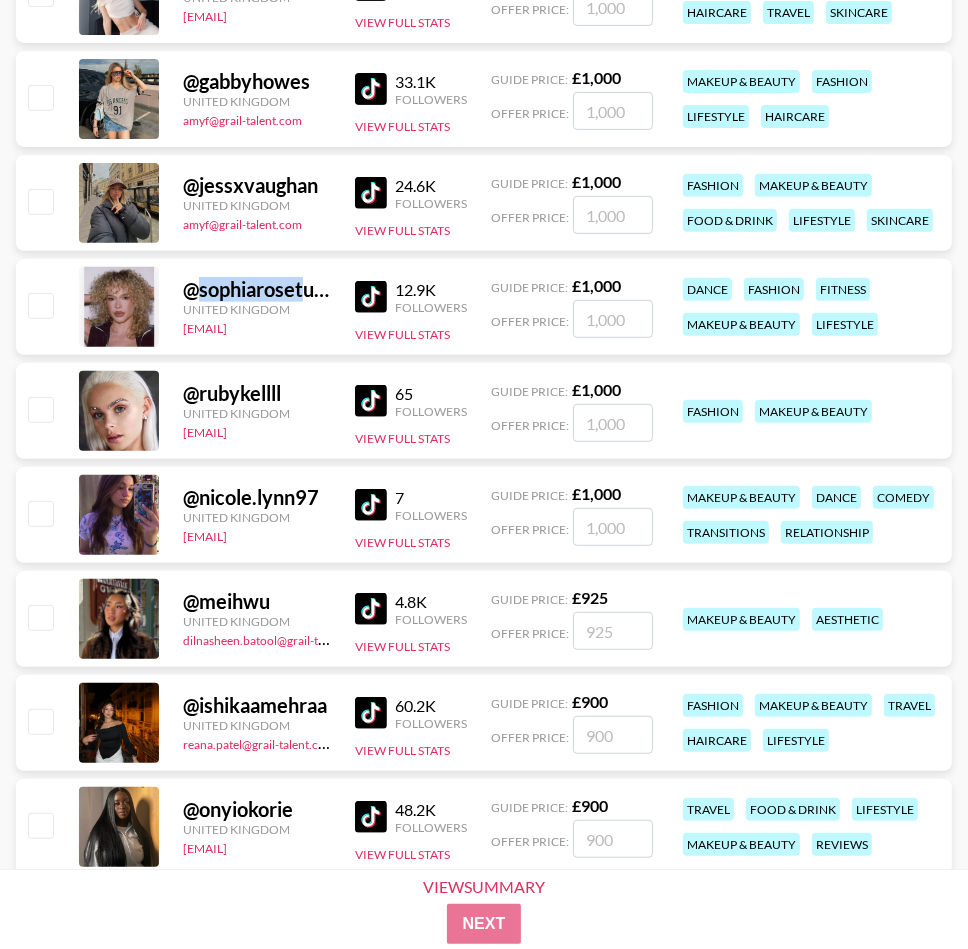 click at bounding box center [371, 609] 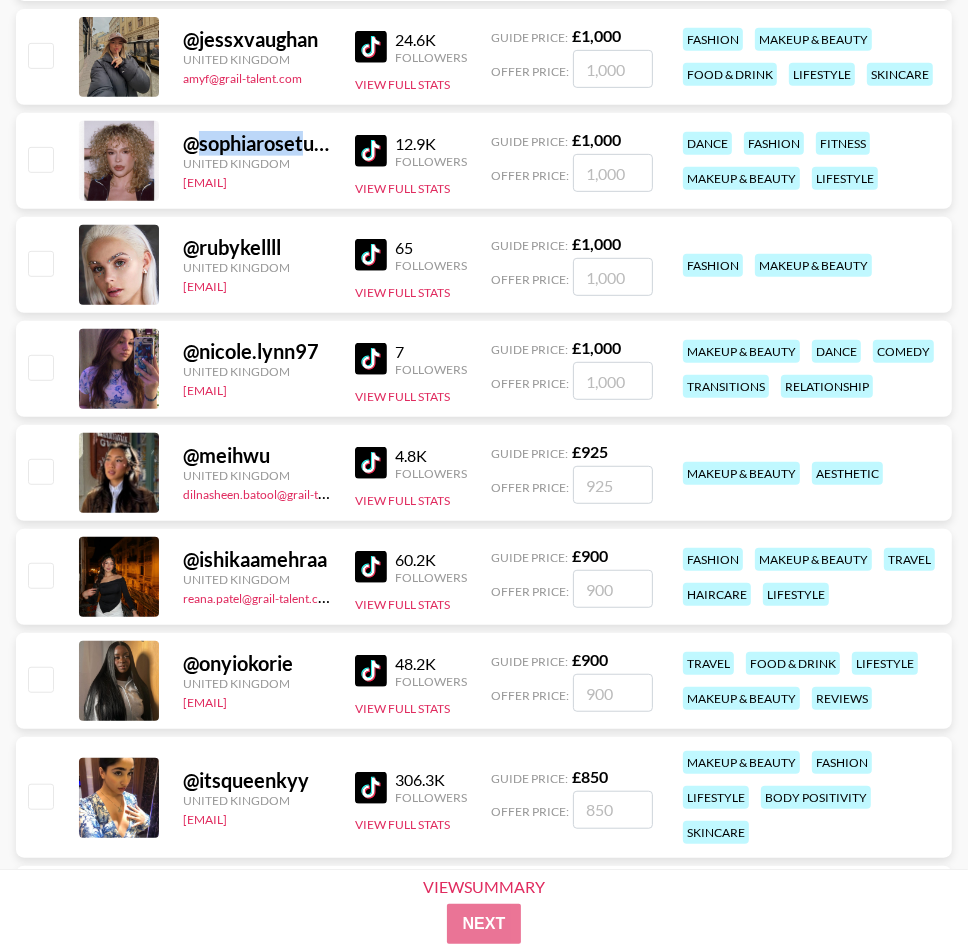 scroll, scrollTop: 19700, scrollLeft: 0, axis: vertical 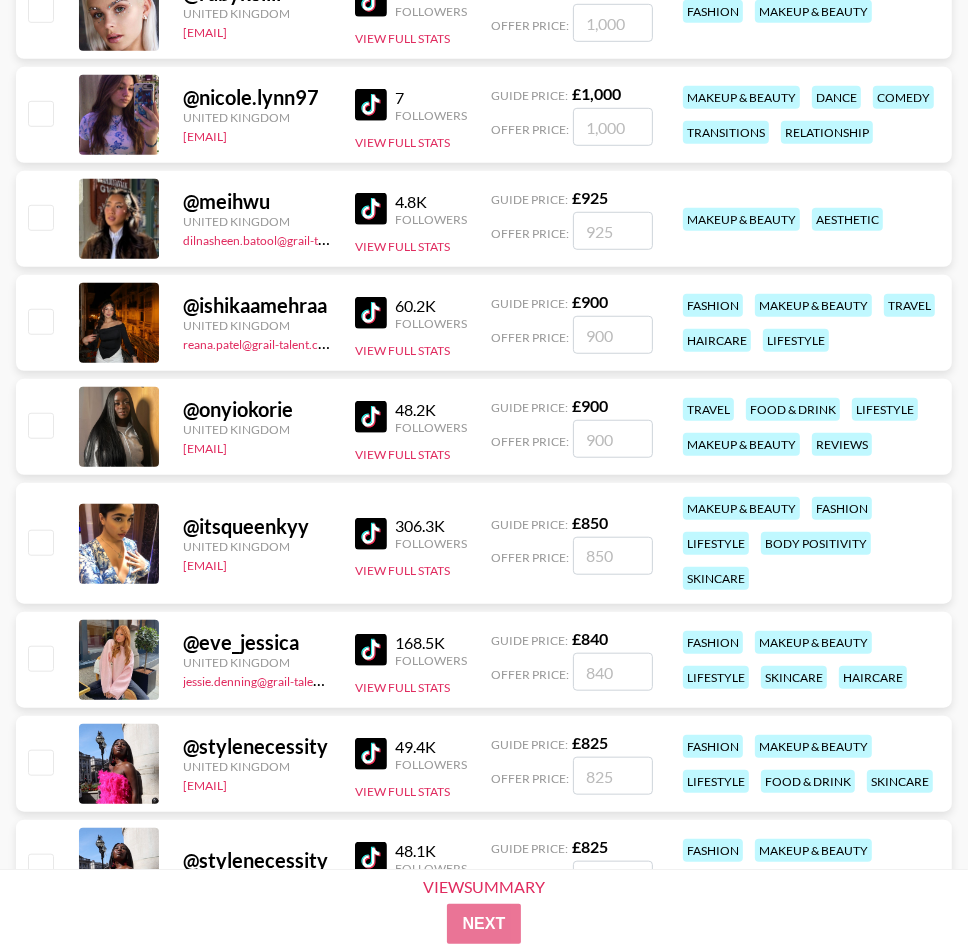 click at bounding box center (371, 417) 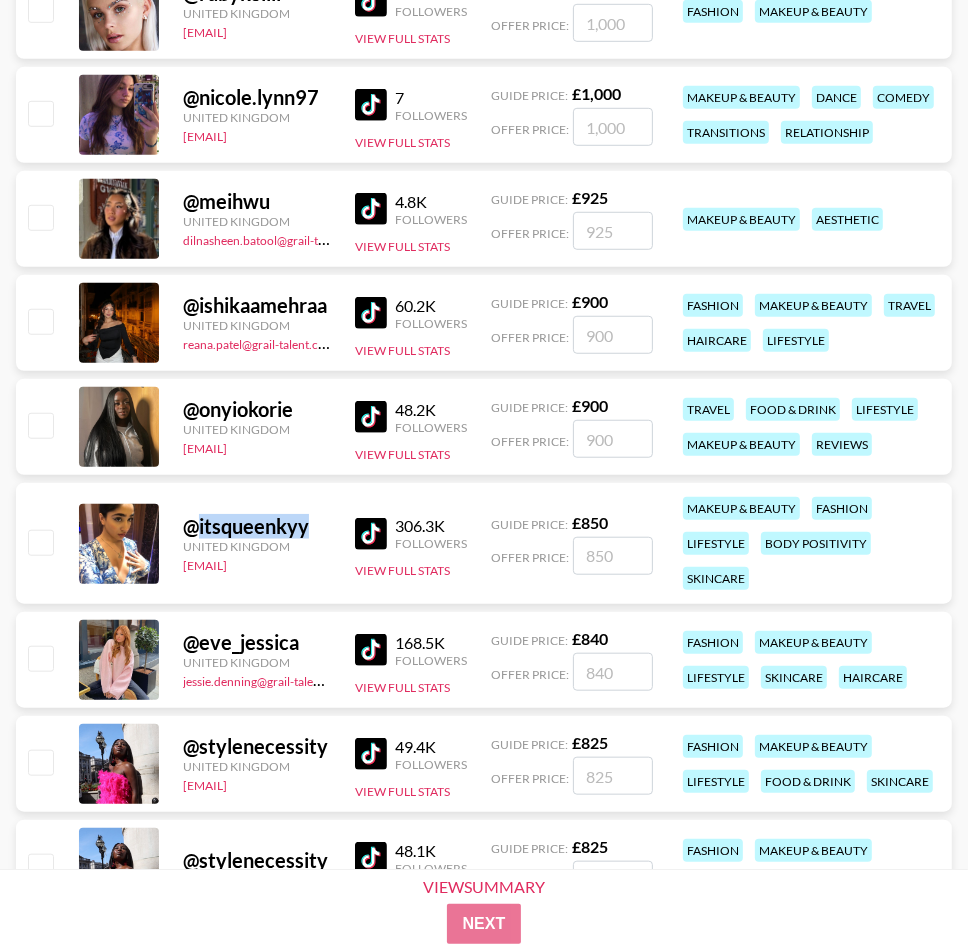 drag, startPoint x: 194, startPoint y: 524, endPoint x: 312, endPoint y: 516, distance: 118.270874 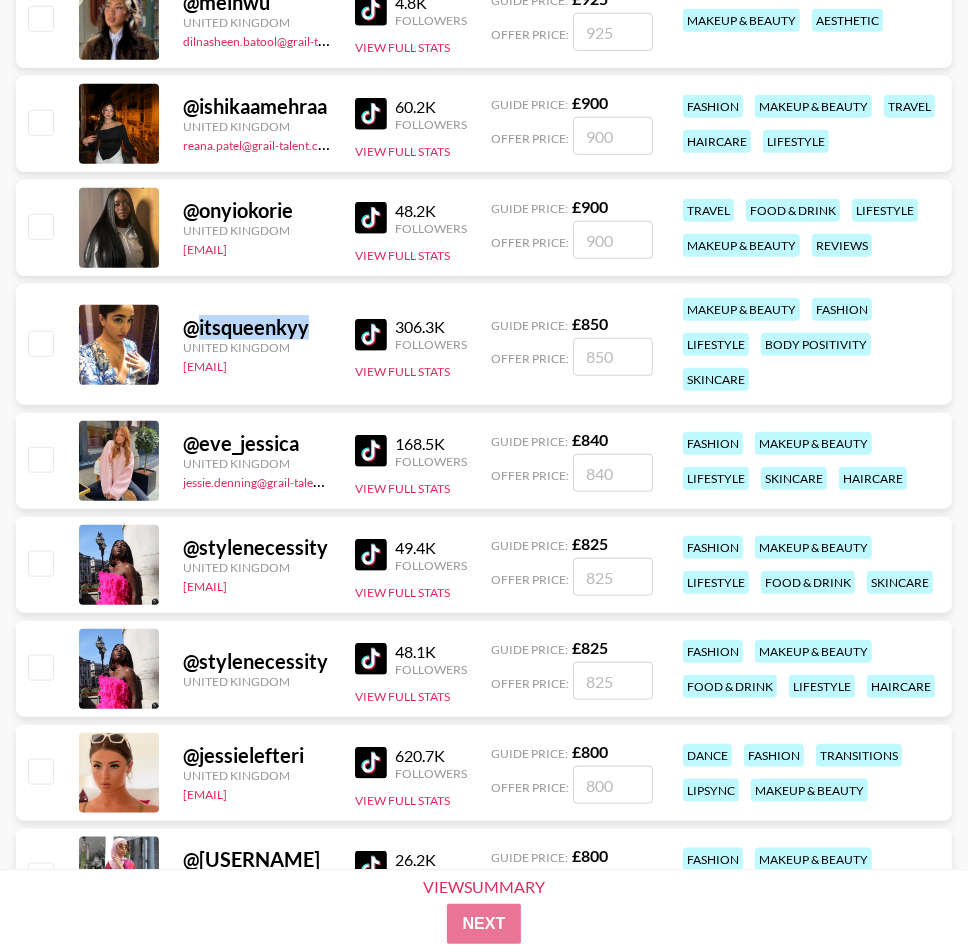 scroll, scrollTop: 19900, scrollLeft: 0, axis: vertical 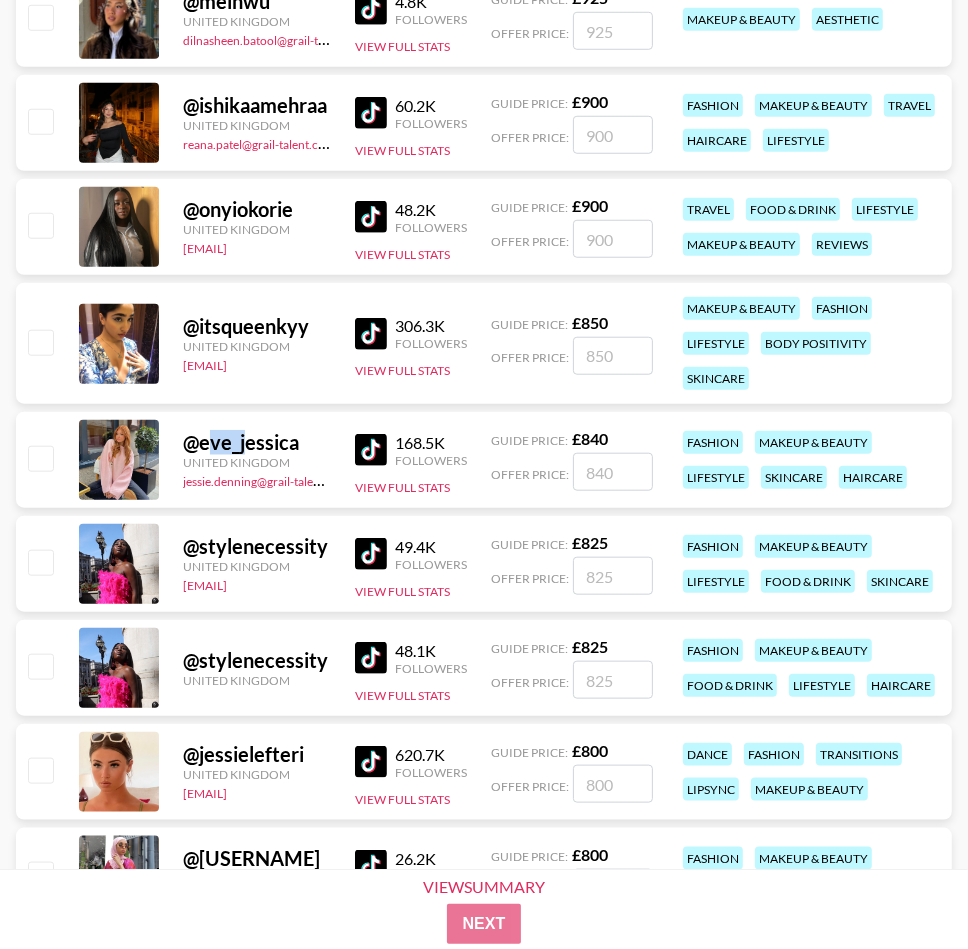drag, startPoint x: 204, startPoint y: 441, endPoint x: 249, endPoint y: 440, distance: 45.01111 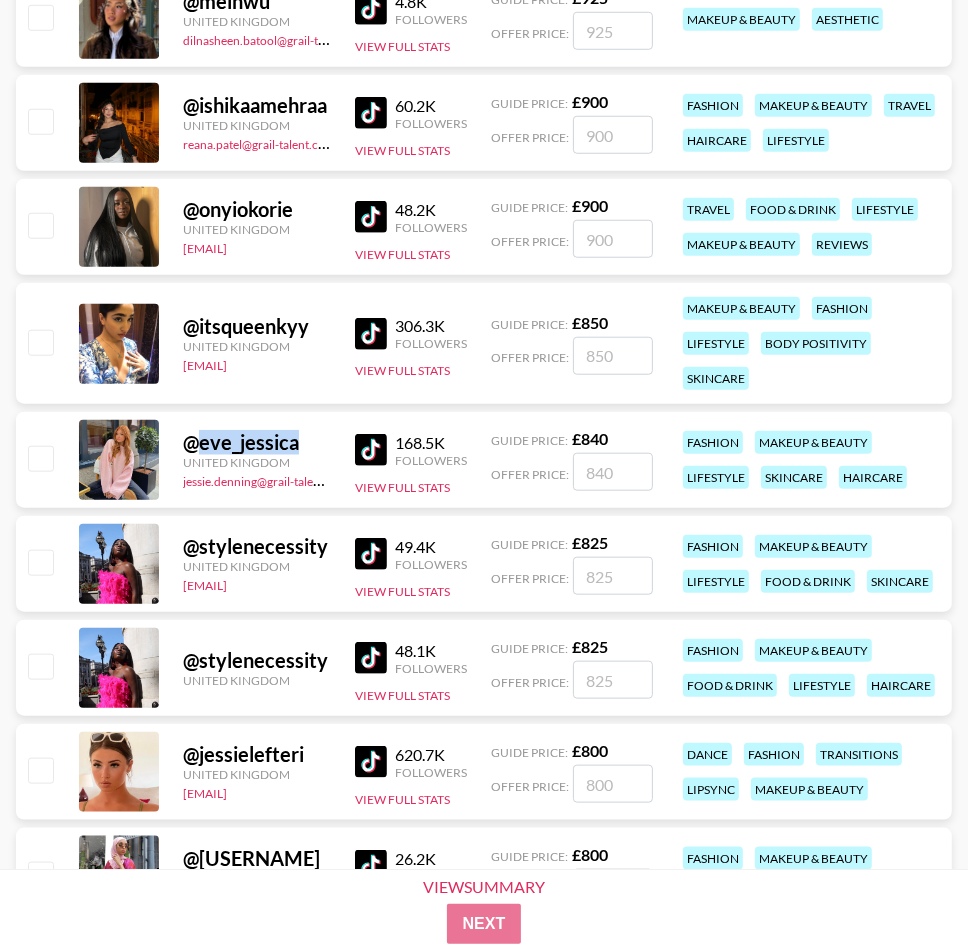 drag, startPoint x: 201, startPoint y: 444, endPoint x: 317, endPoint y: 442, distance: 116.01724 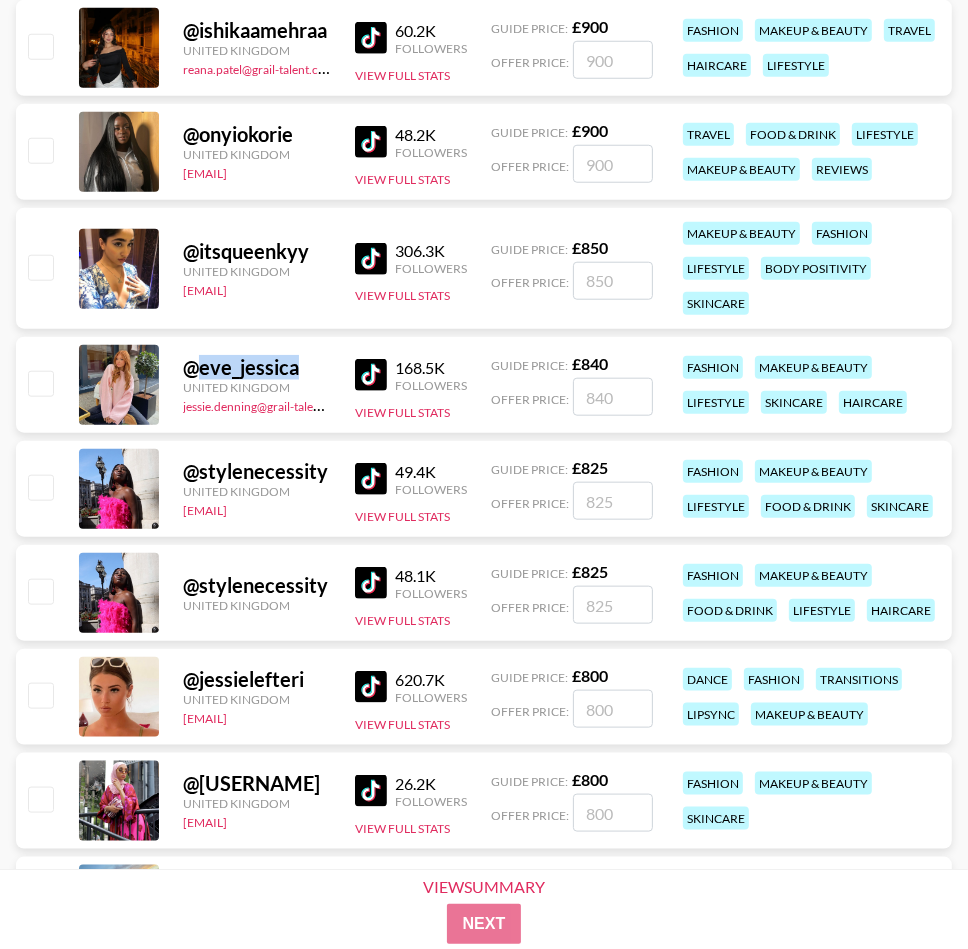 scroll, scrollTop: 20000, scrollLeft: 0, axis: vertical 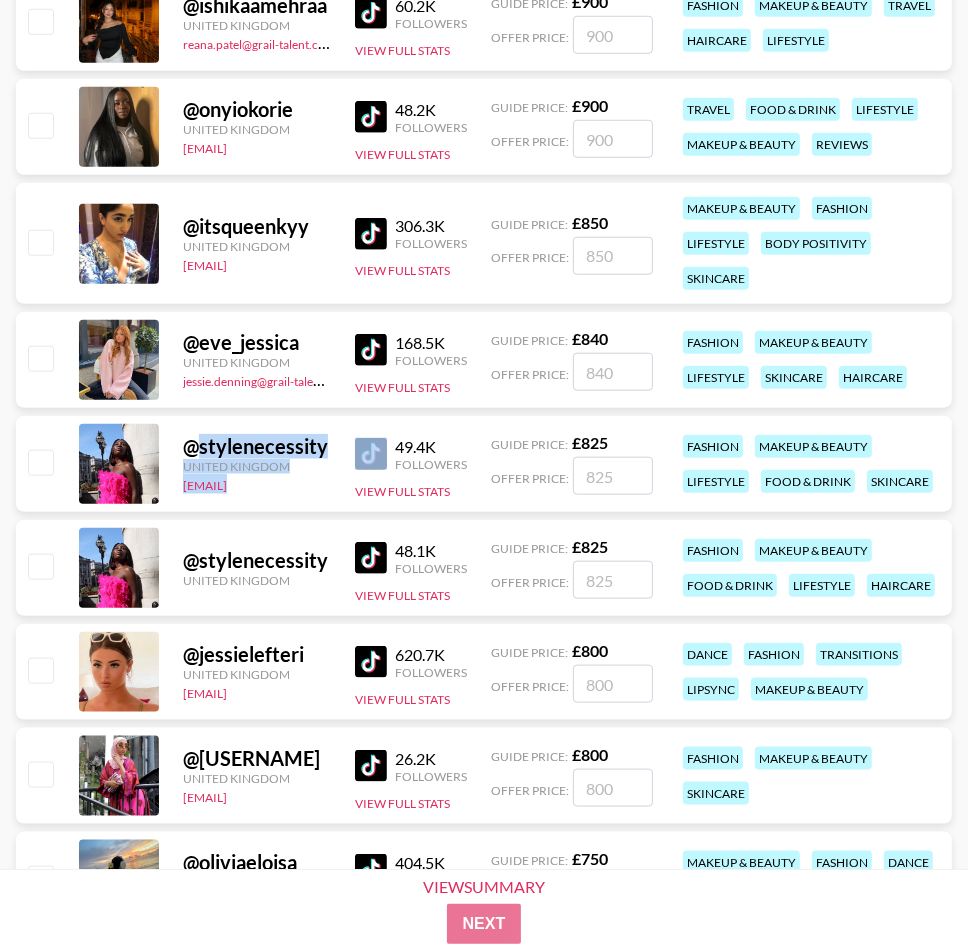 drag, startPoint x: 195, startPoint y: 447, endPoint x: 352, endPoint y: 448, distance: 157.00319 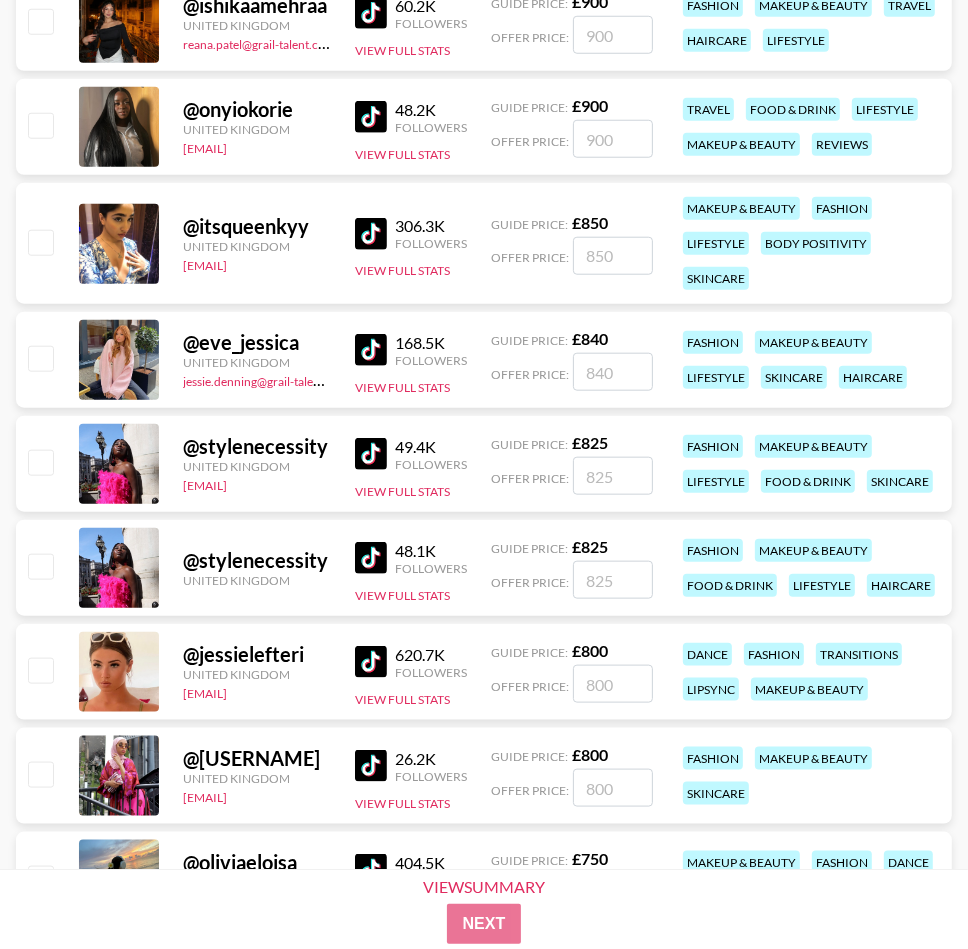 drag, startPoint x: 357, startPoint y: 472, endPoint x: 323, endPoint y: 470, distance: 34.058773 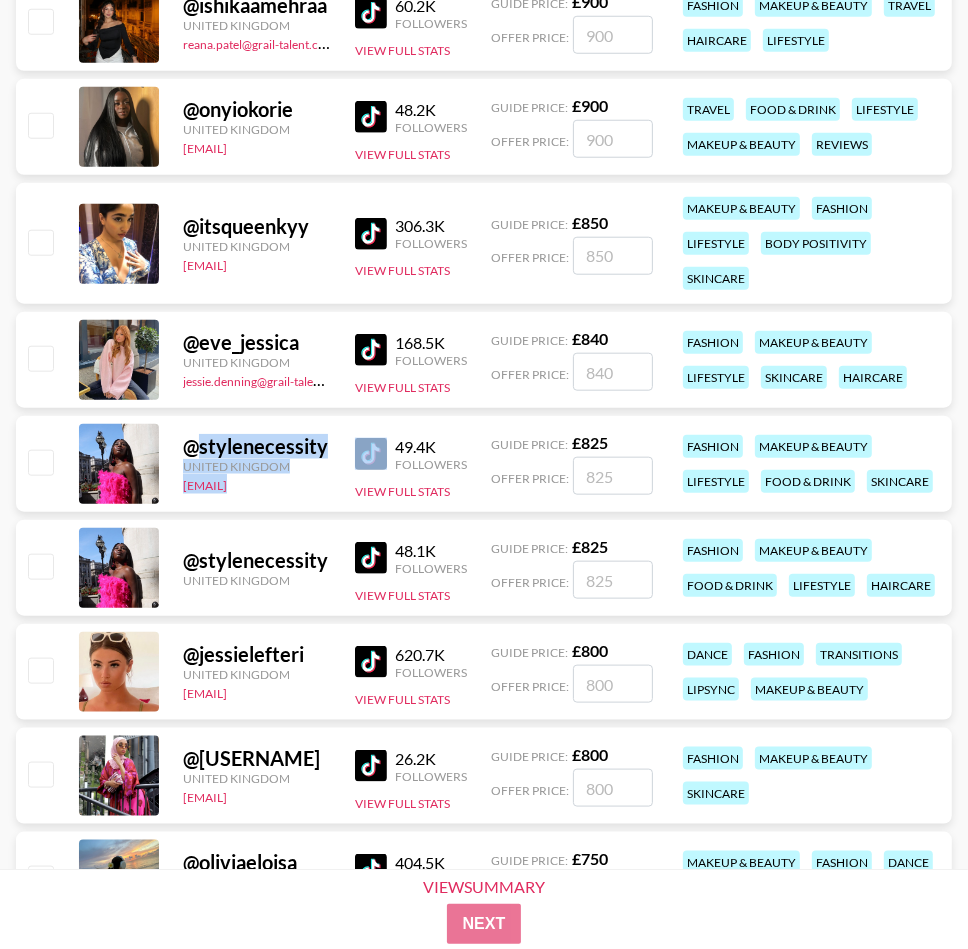 drag, startPoint x: 200, startPoint y: 449, endPoint x: 362, endPoint y: 447, distance: 162.01234 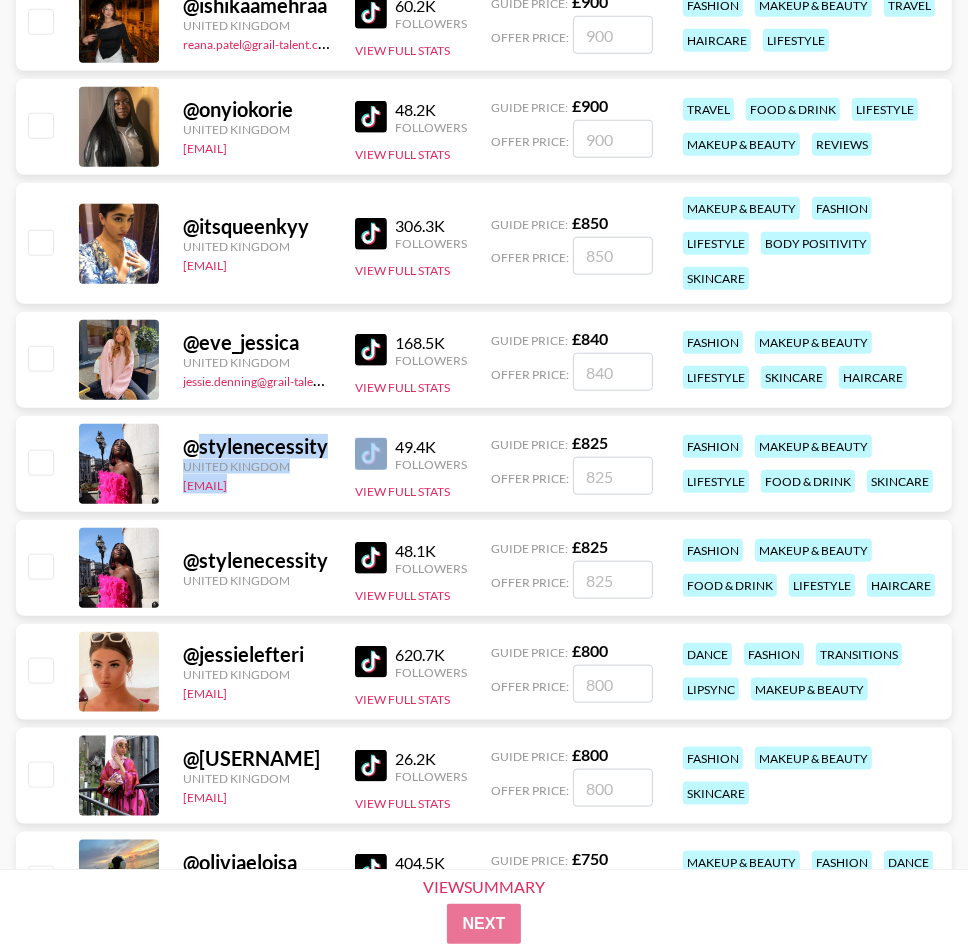 click on "@ [USERNAME]" at bounding box center [257, 446] 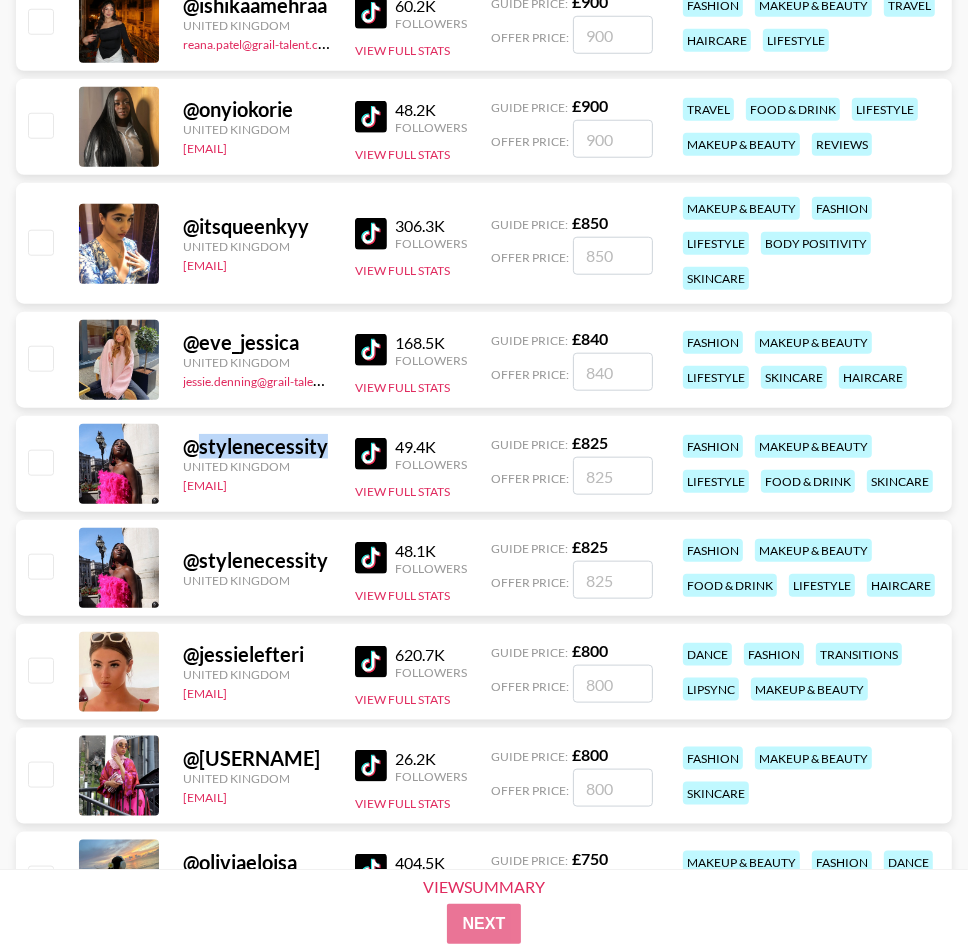 drag, startPoint x: 201, startPoint y: 444, endPoint x: 327, endPoint y: 435, distance: 126.32102 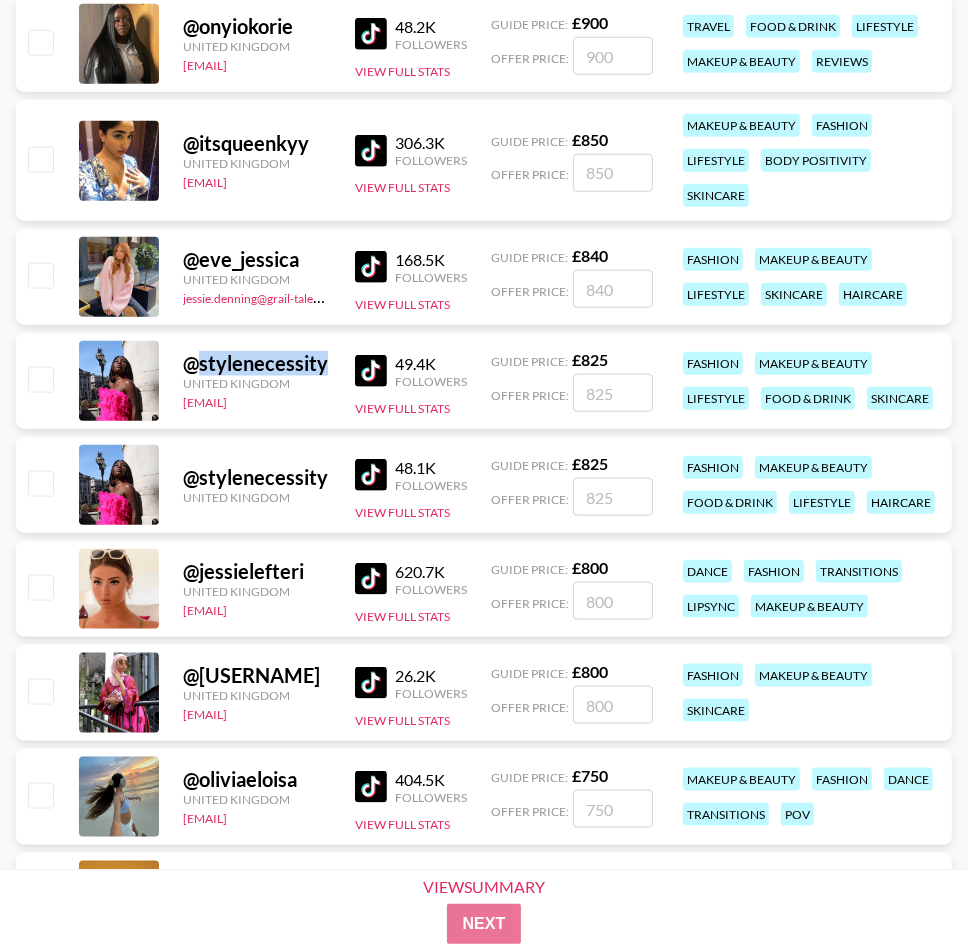 scroll, scrollTop: 20200, scrollLeft: 0, axis: vertical 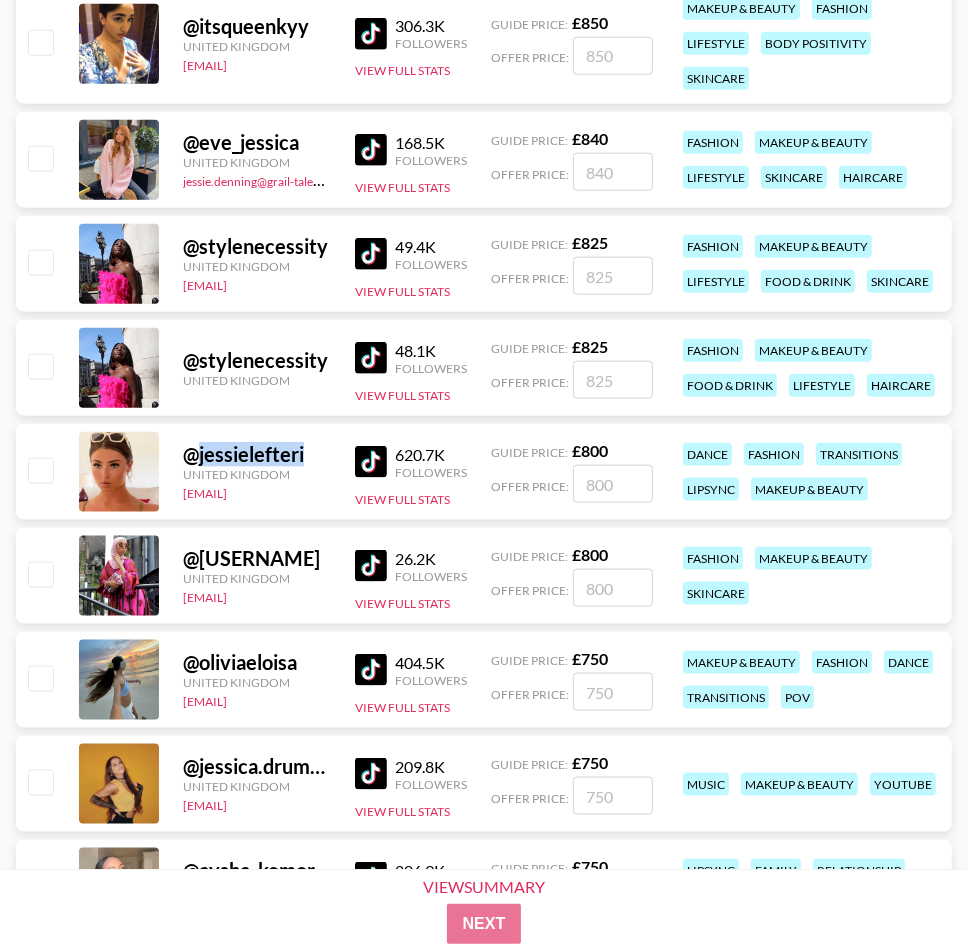 drag, startPoint x: 195, startPoint y: 454, endPoint x: 328, endPoint y: 451, distance: 133.03383 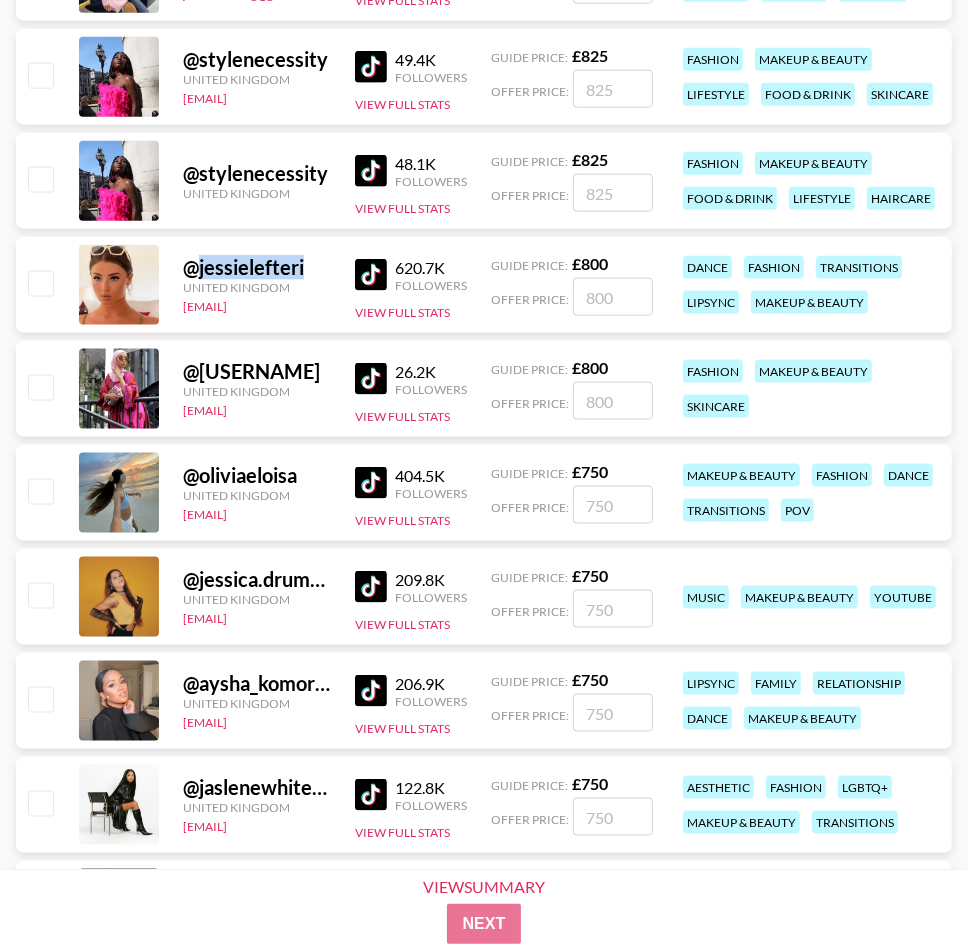 scroll, scrollTop: 20400, scrollLeft: 0, axis: vertical 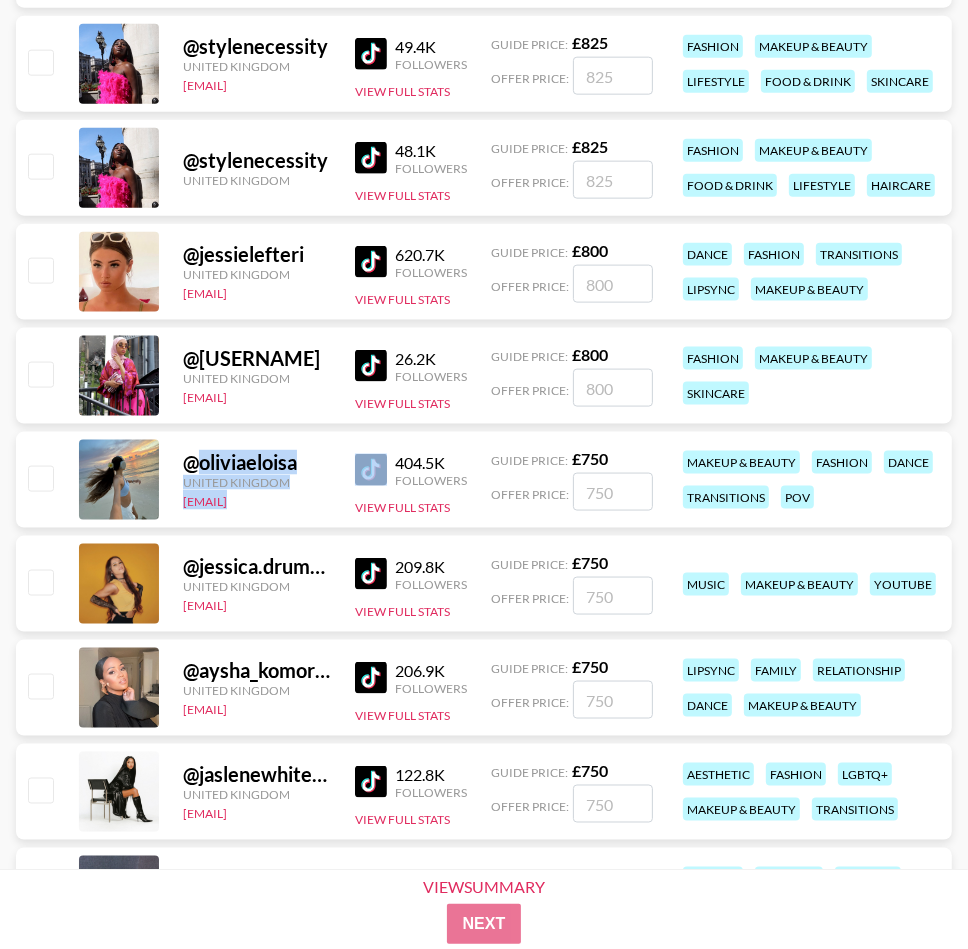 drag, startPoint x: 200, startPoint y: 459, endPoint x: 371, endPoint y: 458, distance: 171.00293 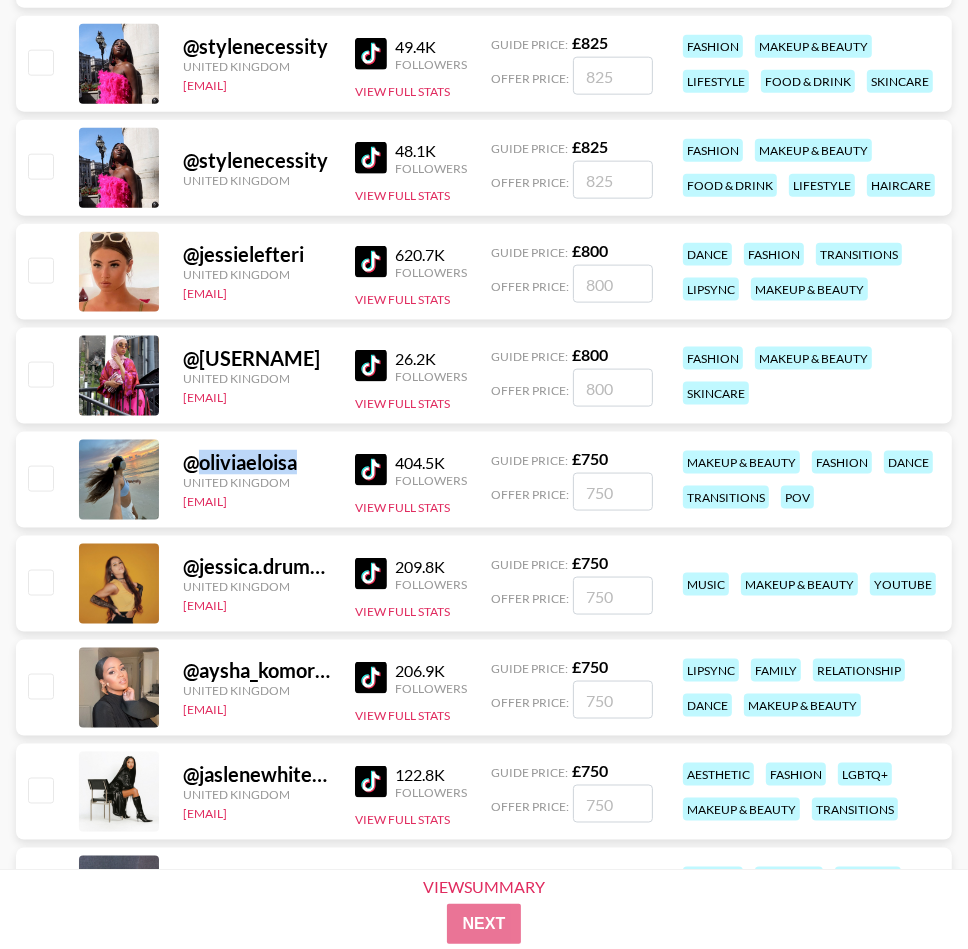 drag, startPoint x: 202, startPoint y: 463, endPoint x: 338, endPoint y: 460, distance: 136.03308 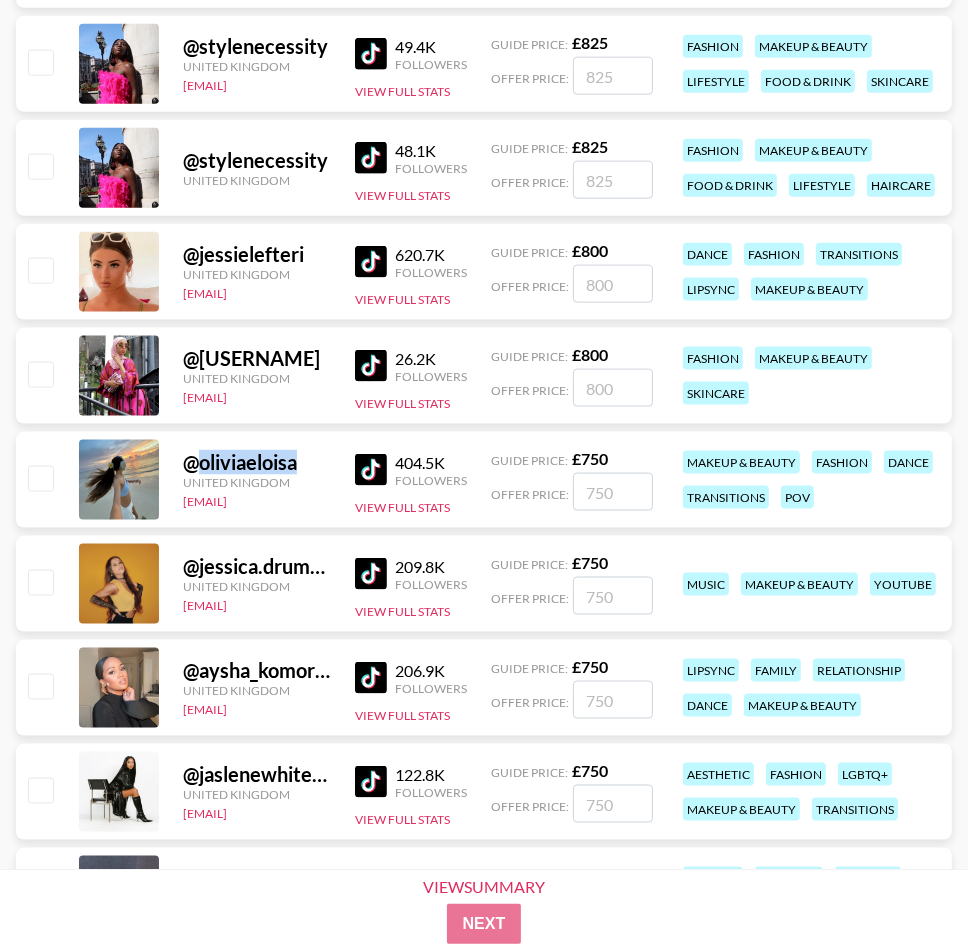 click at bounding box center [371, 470] 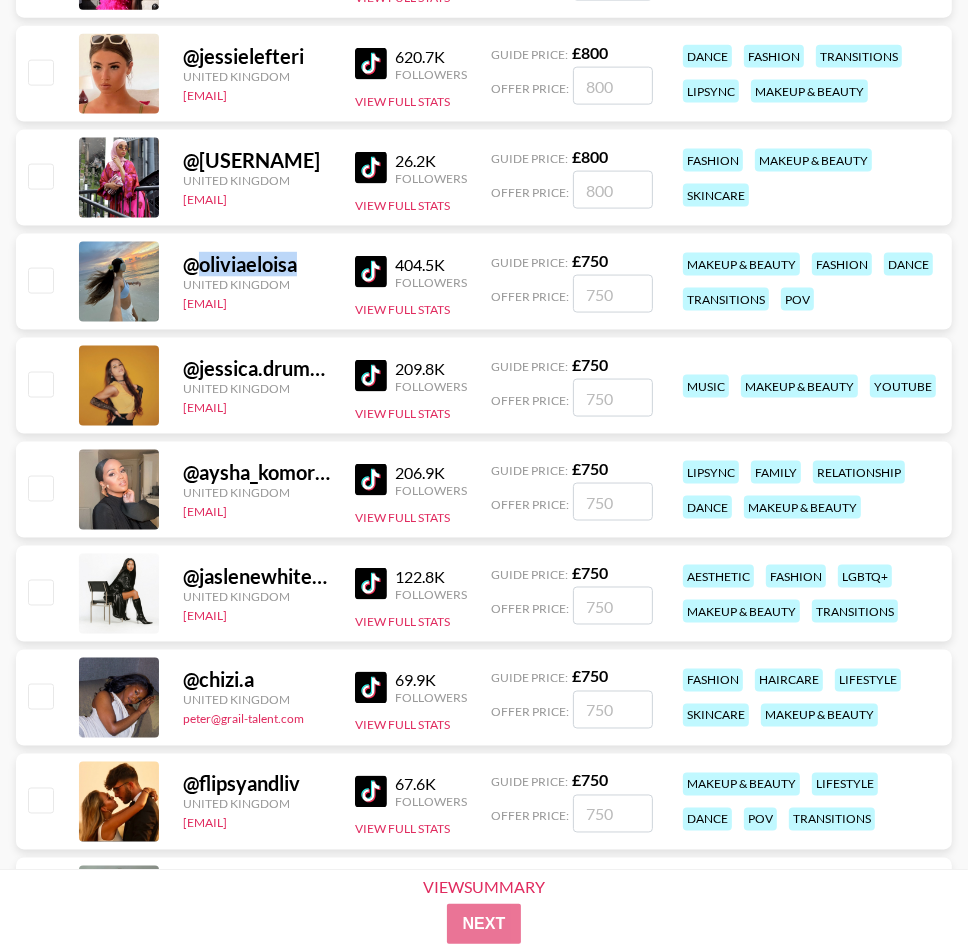 scroll, scrollTop: 20600, scrollLeft: 0, axis: vertical 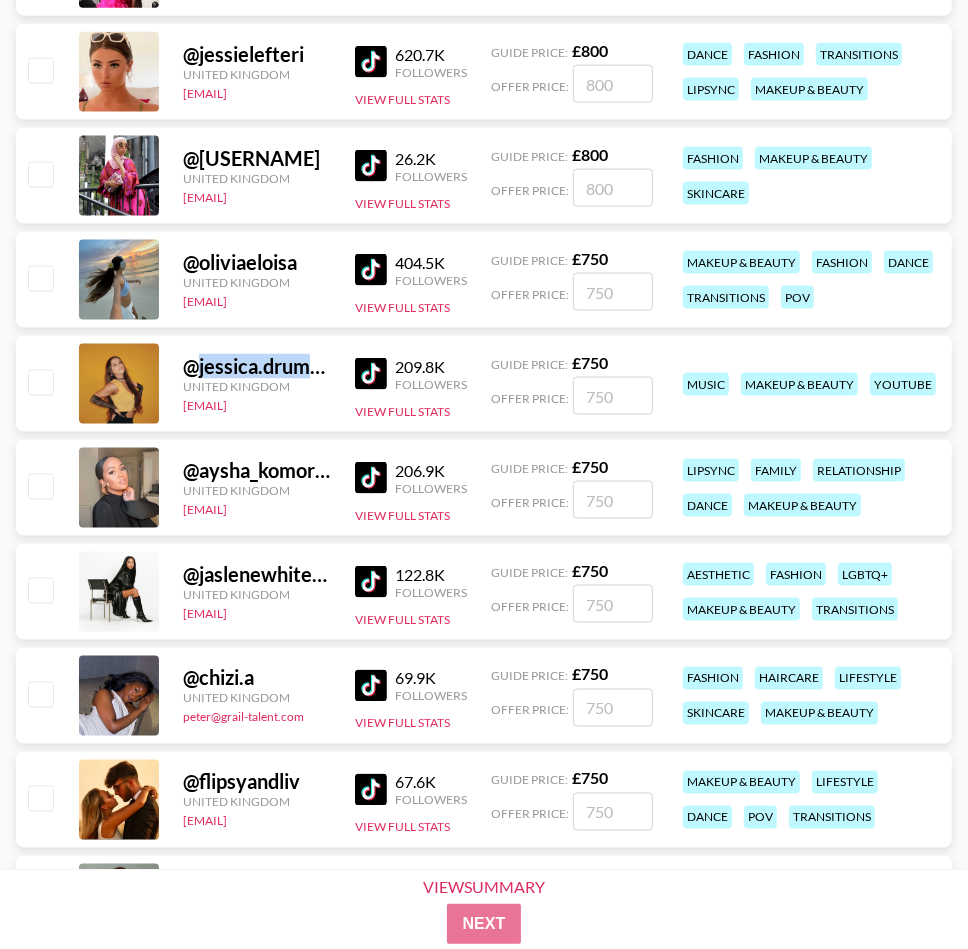 drag, startPoint x: 199, startPoint y: 365, endPoint x: 330, endPoint y: 365, distance: 131 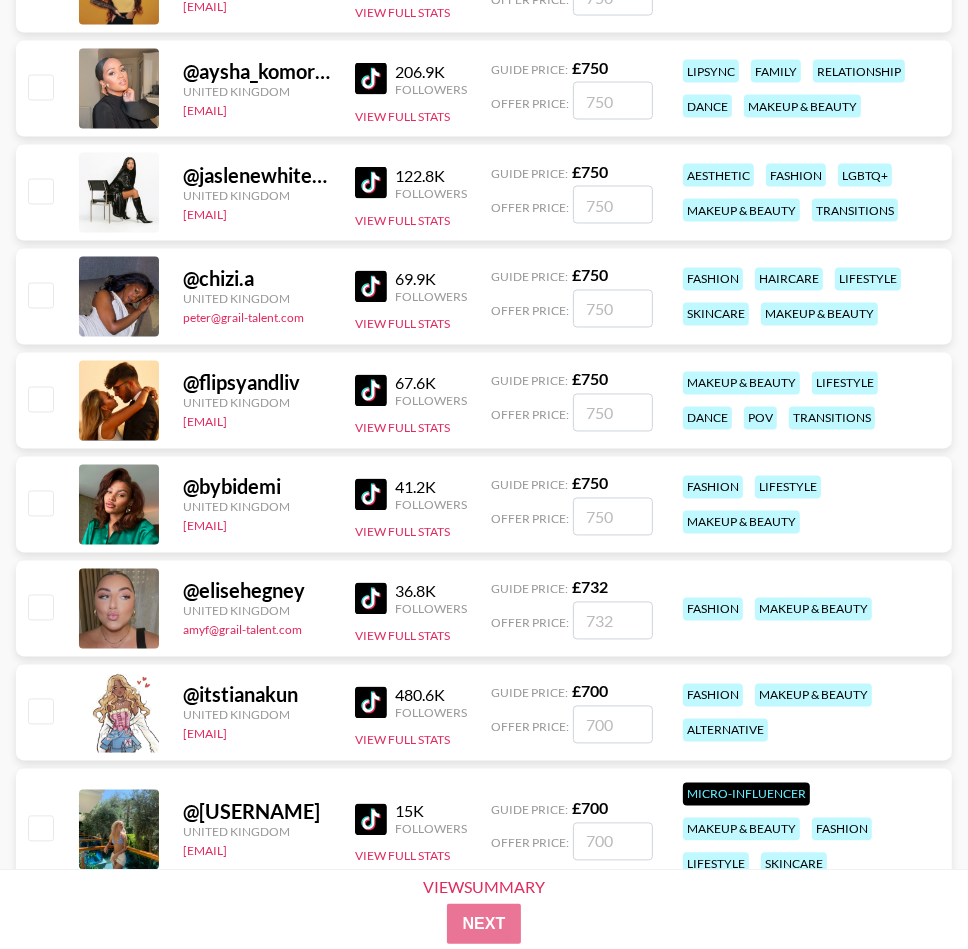 scroll, scrollTop: 21000, scrollLeft: 0, axis: vertical 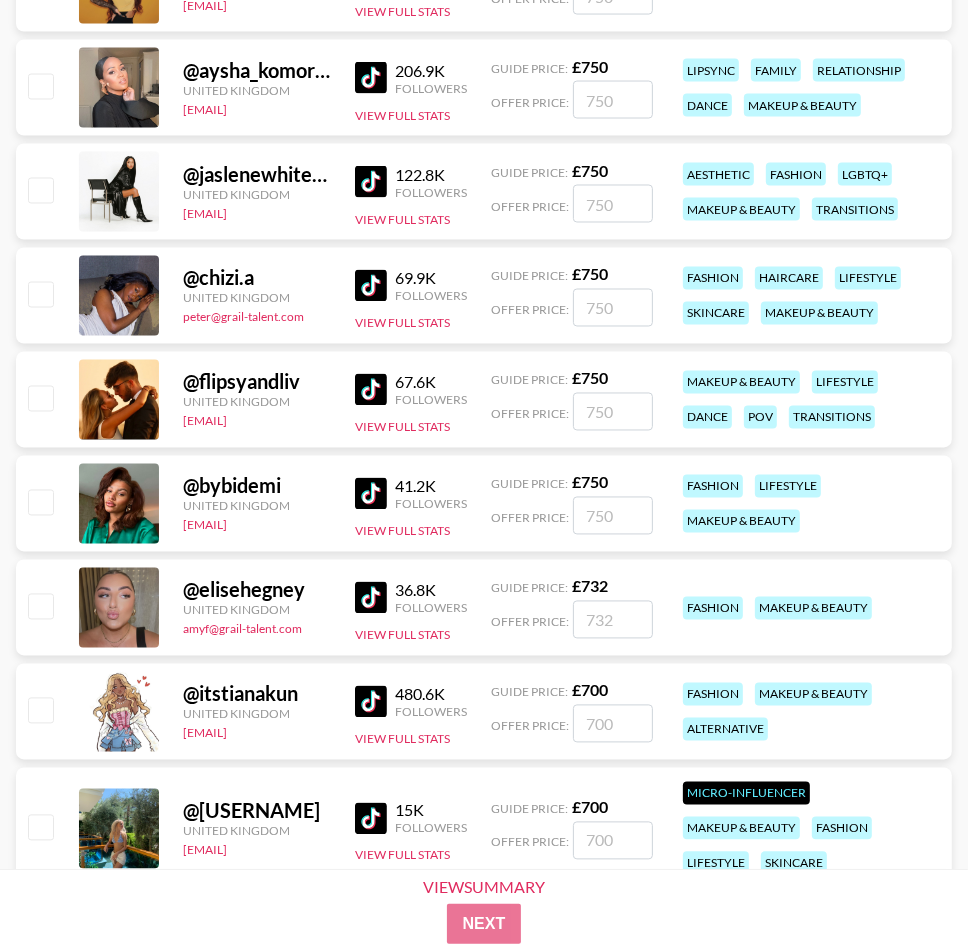 click at bounding box center [371, 598] 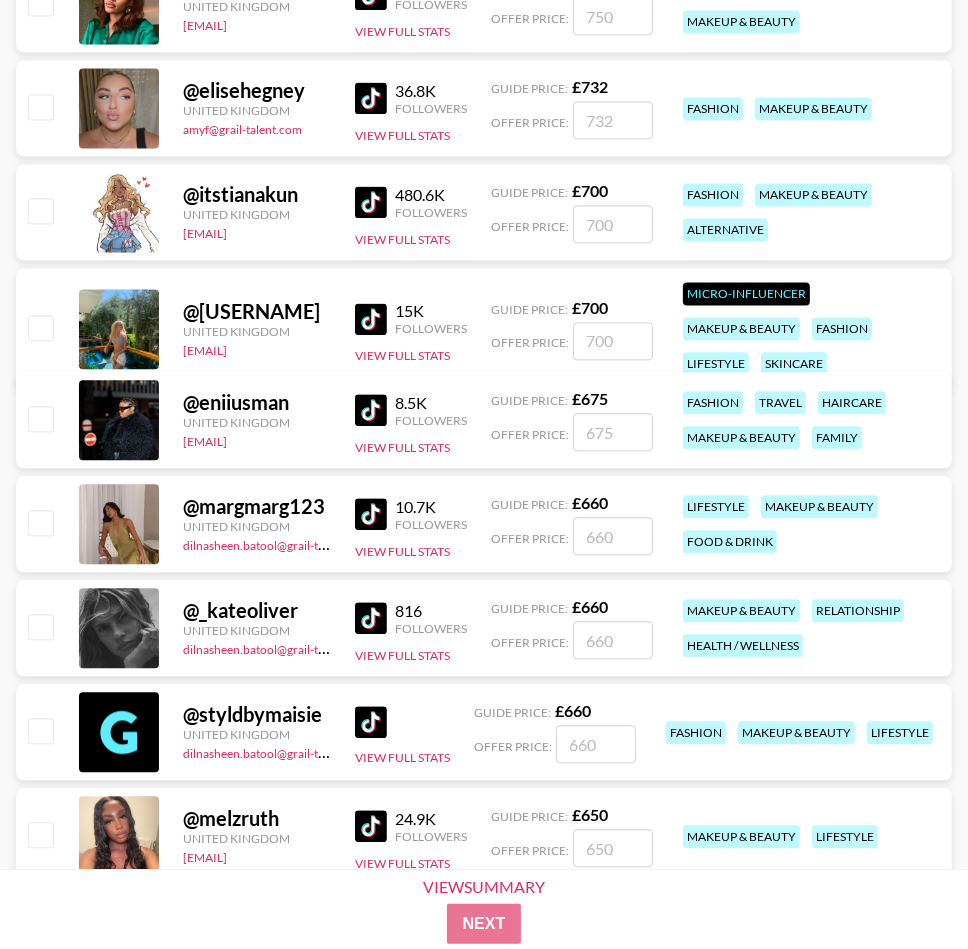 scroll, scrollTop: 21700, scrollLeft: 0, axis: vertical 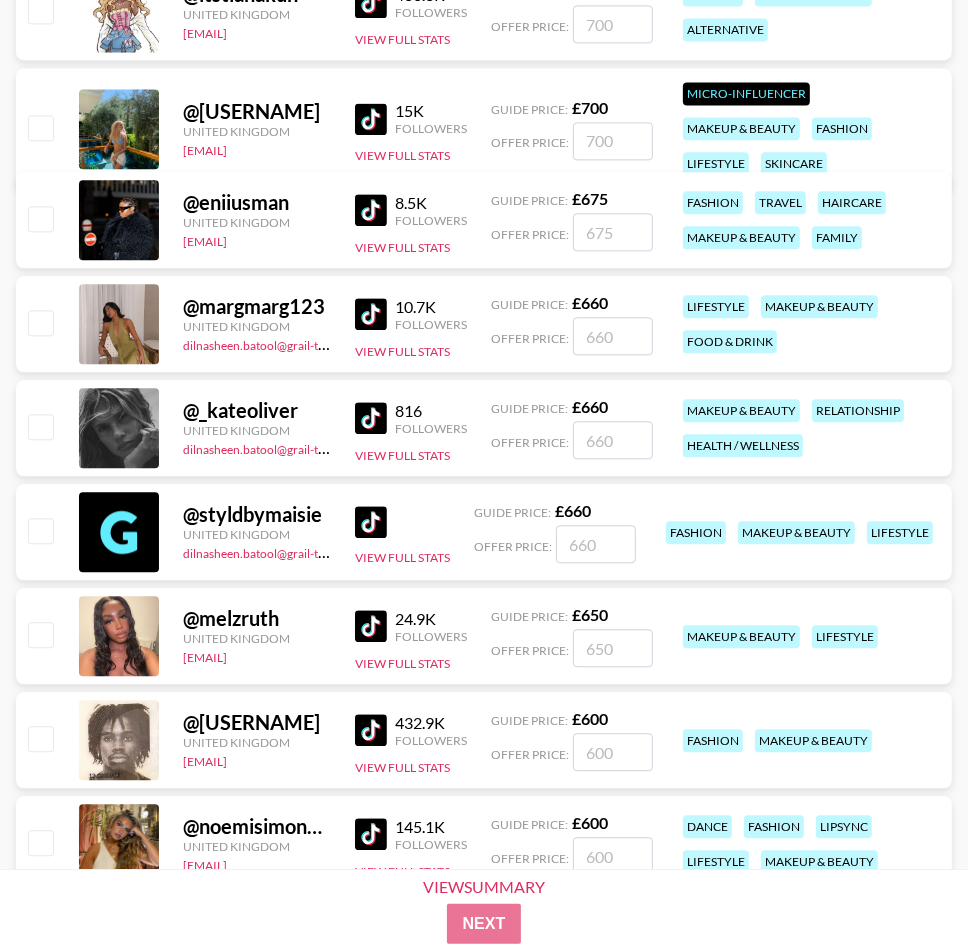 click at bounding box center [371, 626] 